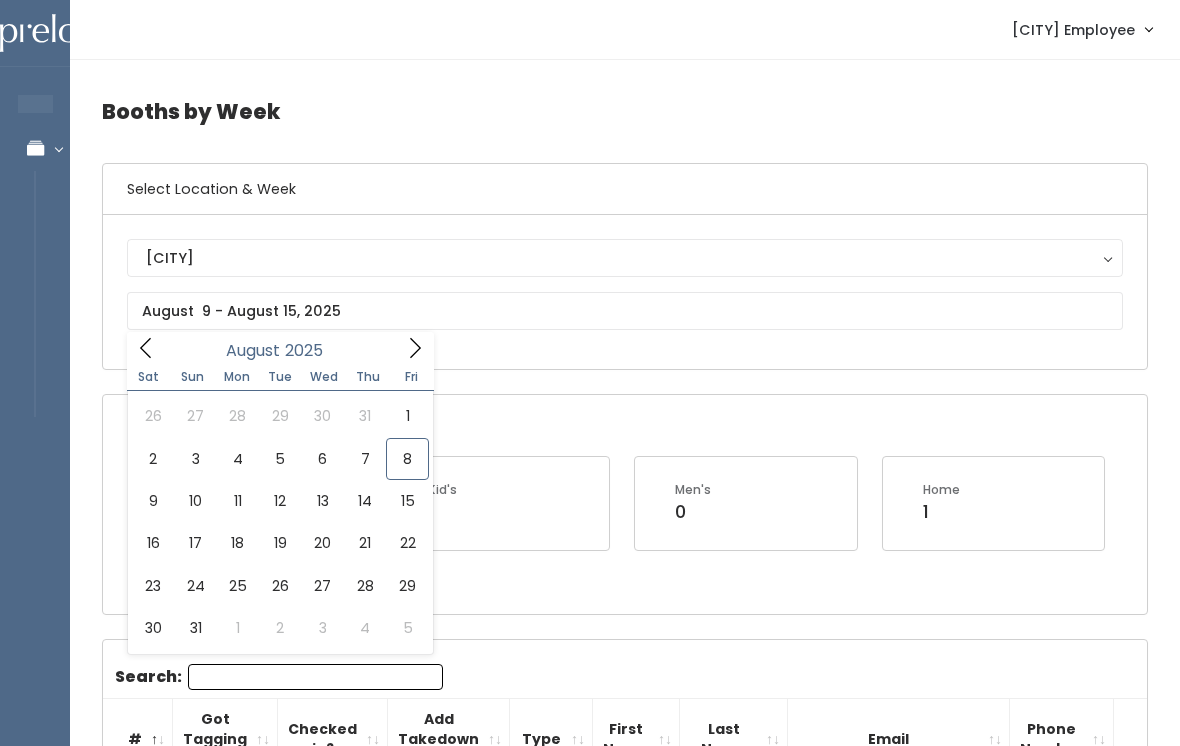 scroll, scrollTop: 0, scrollLeft: 0, axis: both 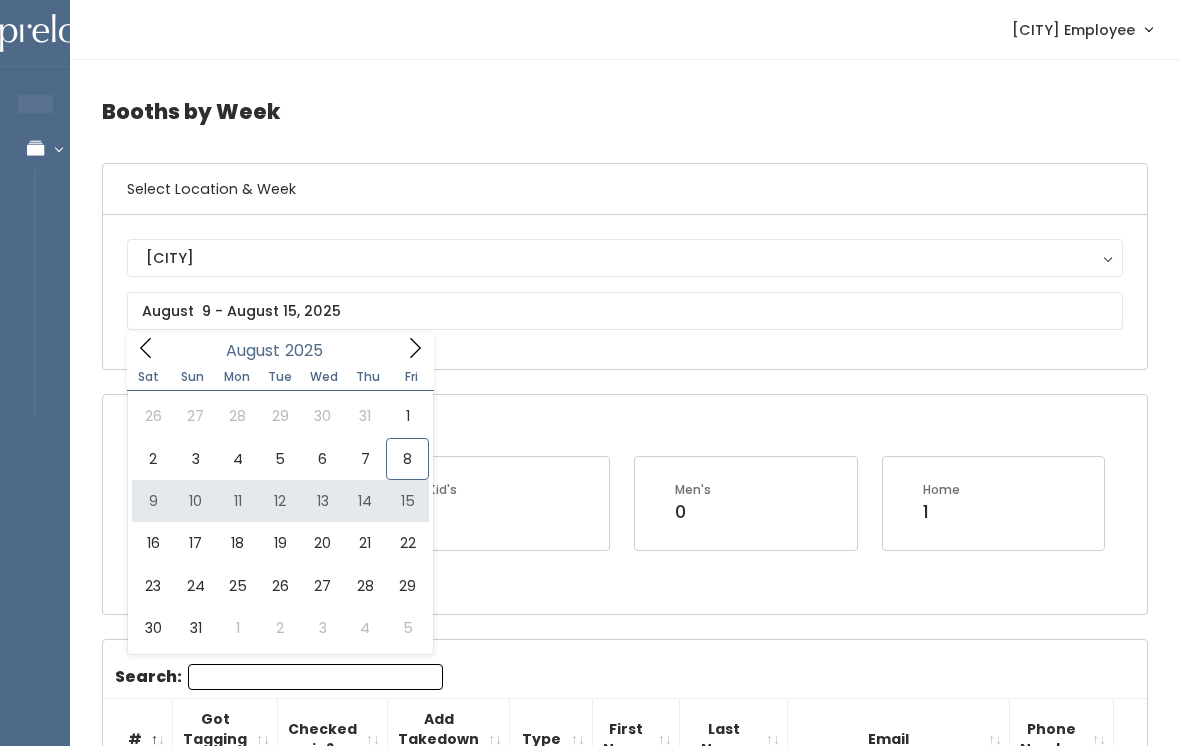 type on "August 9 to August 15" 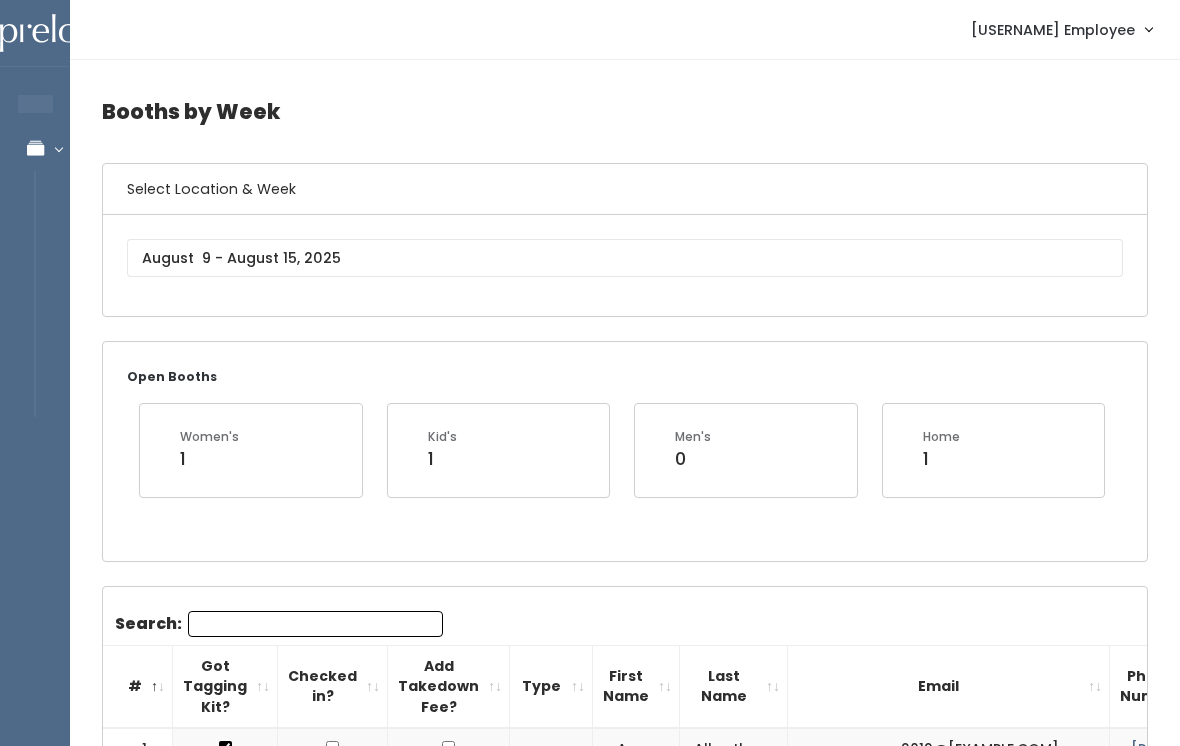 scroll, scrollTop: 0, scrollLeft: 0, axis: both 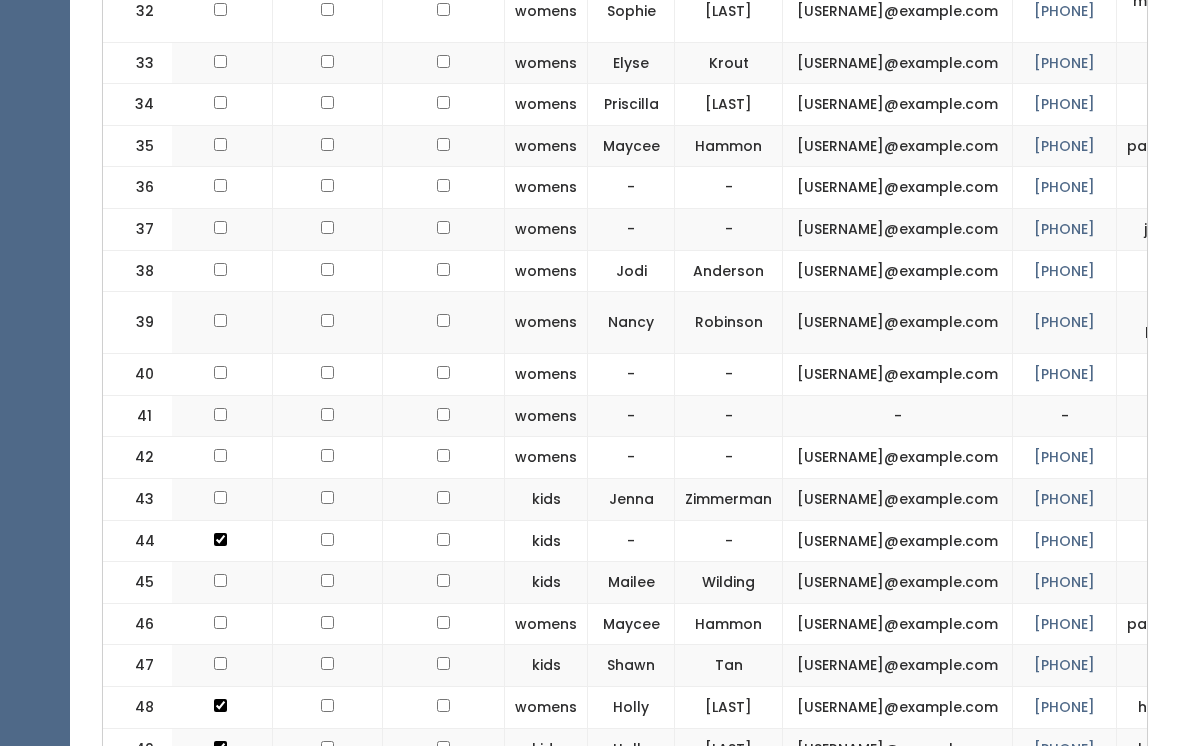 click at bounding box center (220, -1372) 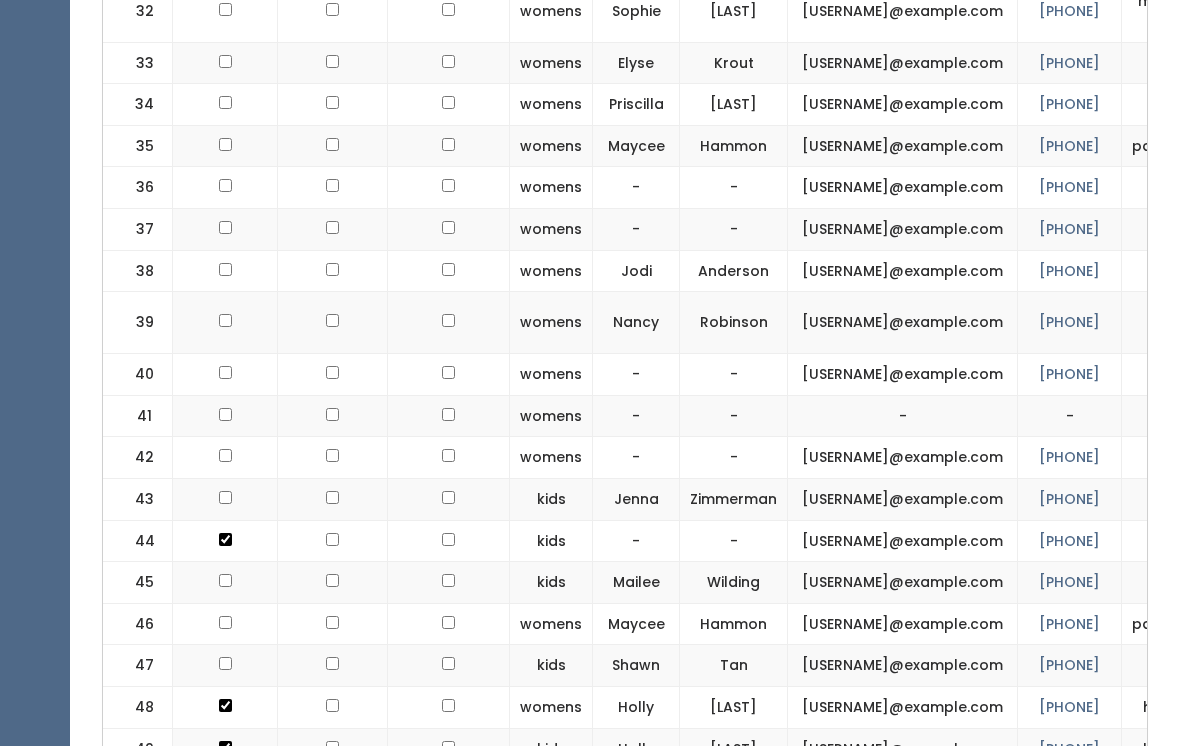 scroll, scrollTop: 0, scrollLeft: 0, axis: both 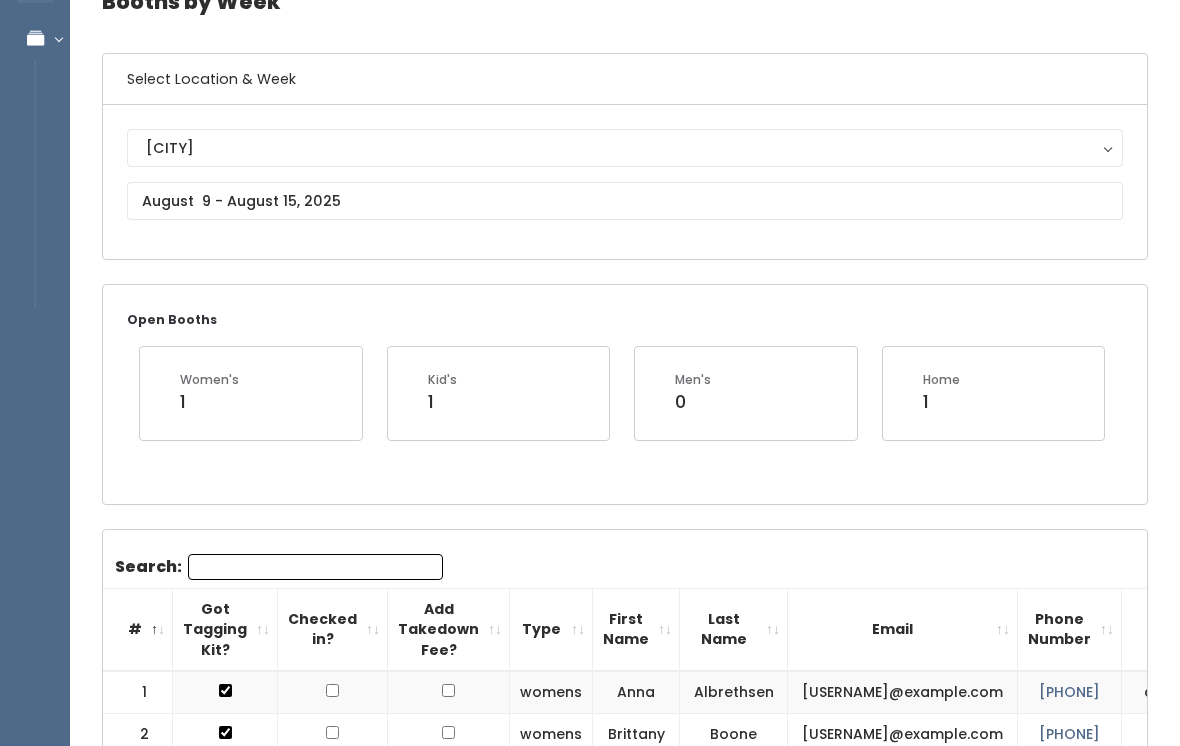 click on "Search:" at bounding box center (315, 567) 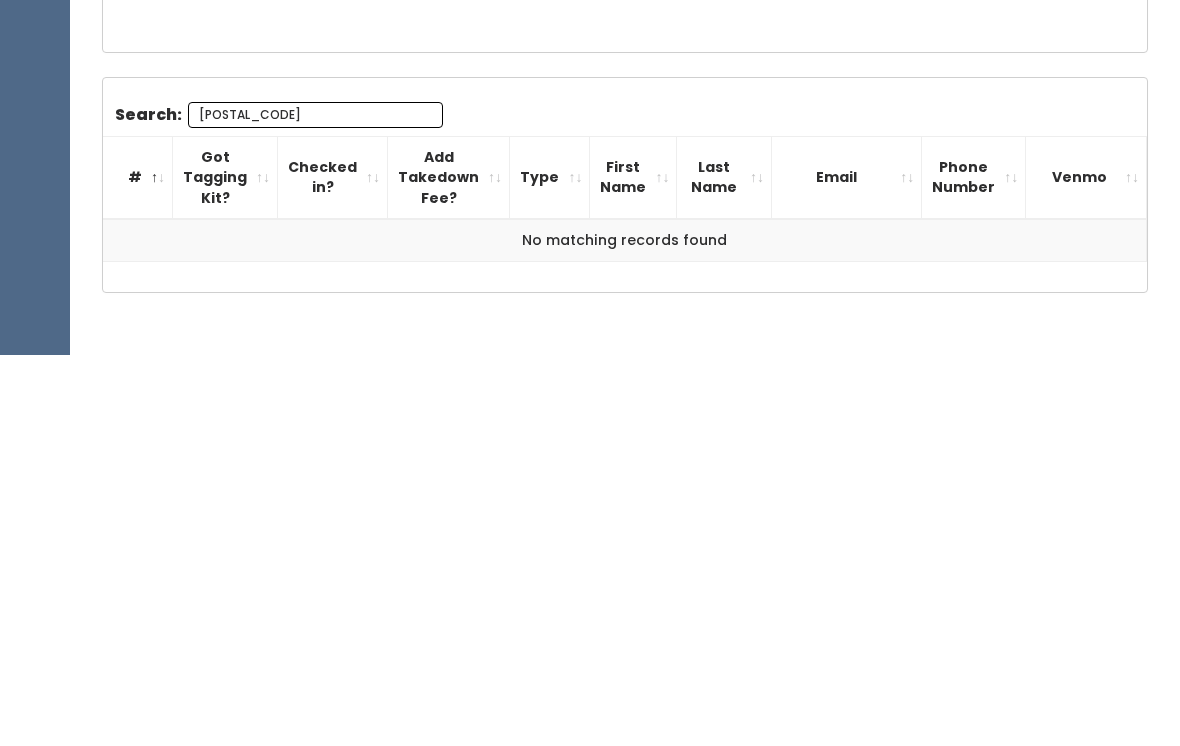 scroll, scrollTop: 198, scrollLeft: 0, axis: vertical 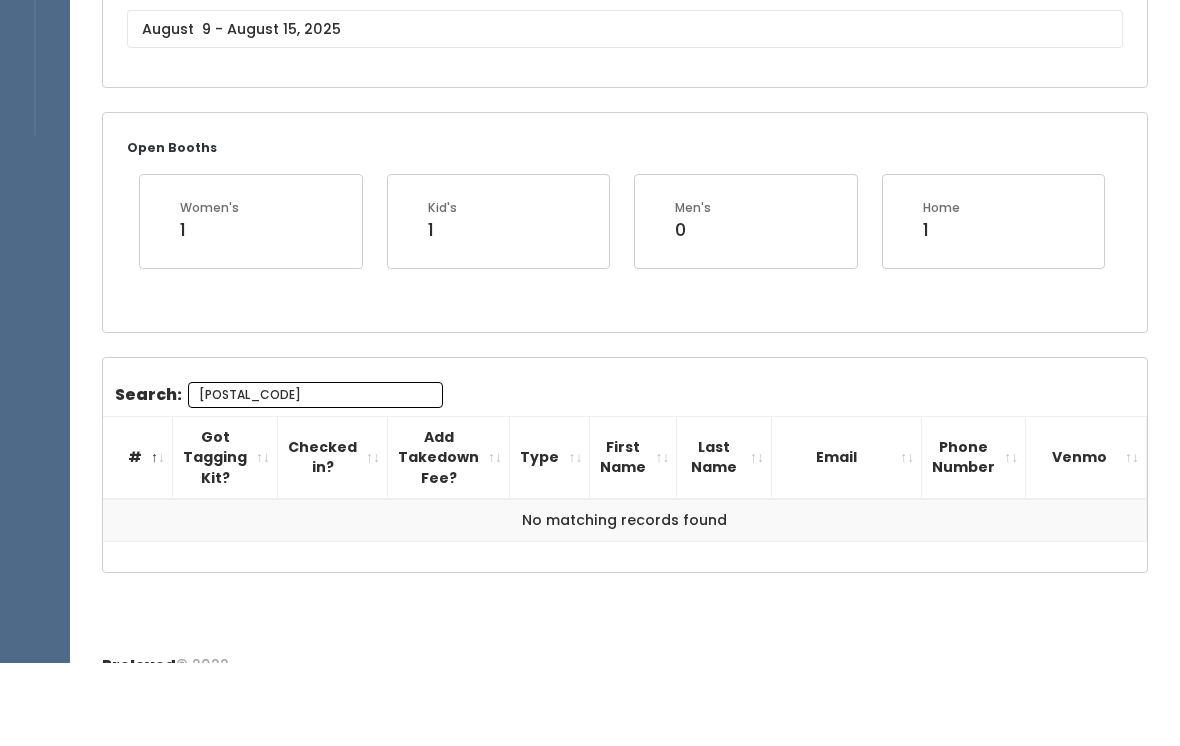 type on "[POSTAL_CODE]" 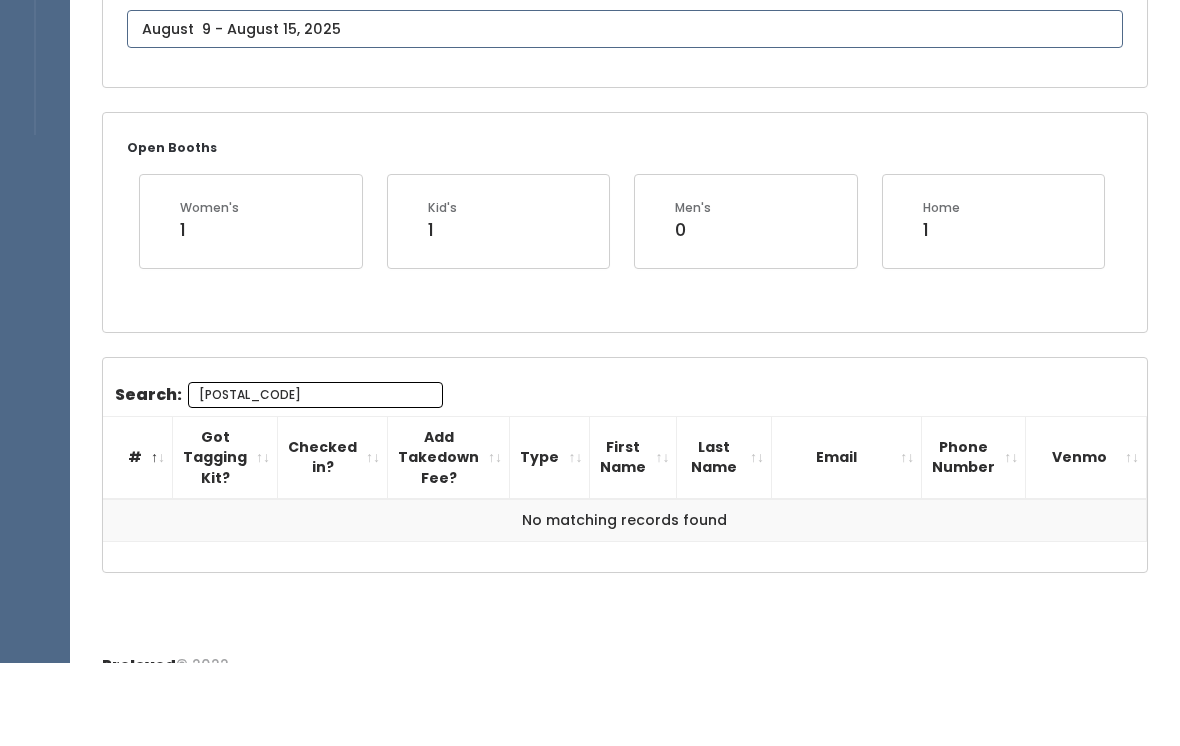 click on "EMPLOYEES
Manage Bookings
Booths by Week
All Bookings
Bookings with Booths
Booth Discounts
Seller Check-in
[CITY] Employee
Admin Home
My bookings
Account settings" at bounding box center (590, 289) 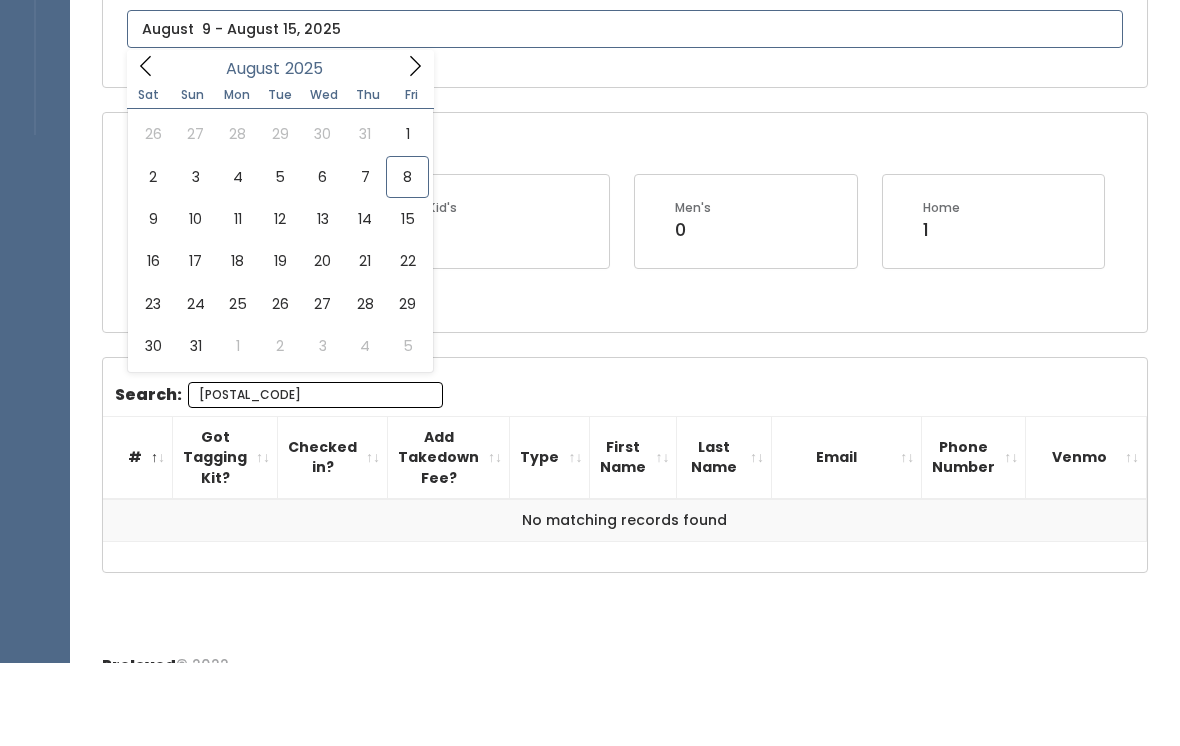scroll, scrollTop: 194, scrollLeft: 0, axis: vertical 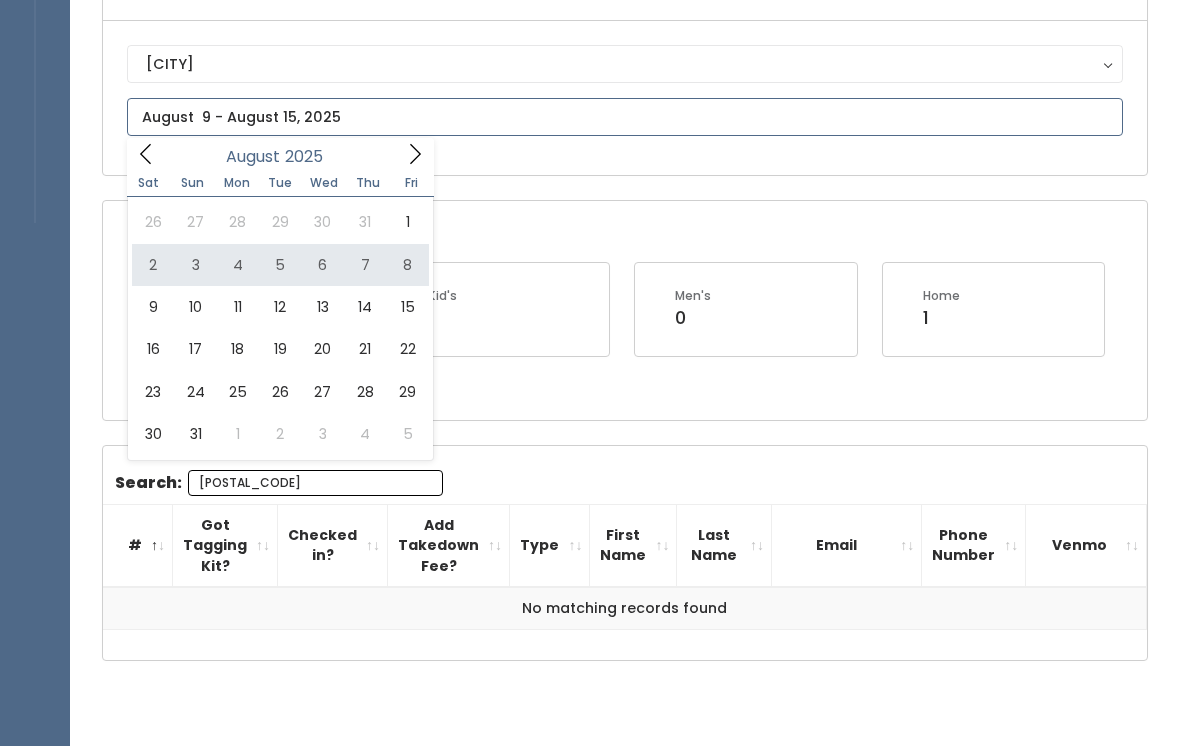 type on "August 2 to August 8" 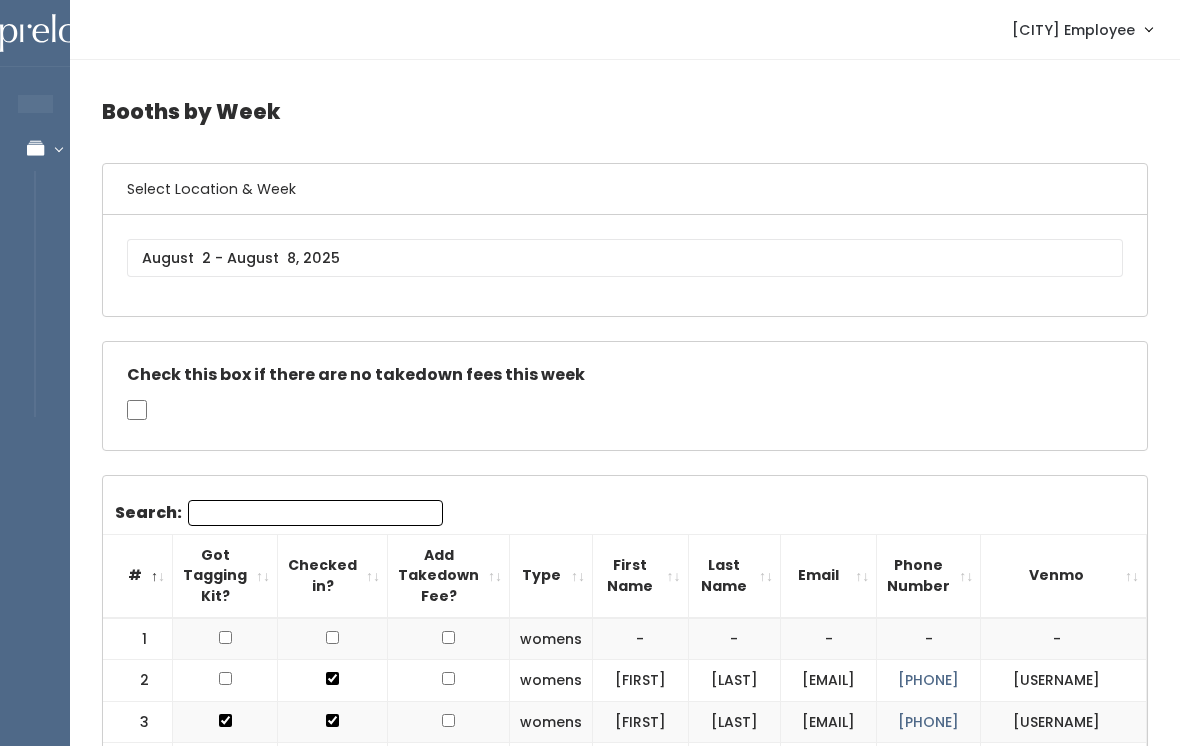 scroll, scrollTop: 0, scrollLeft: 0, axis: both 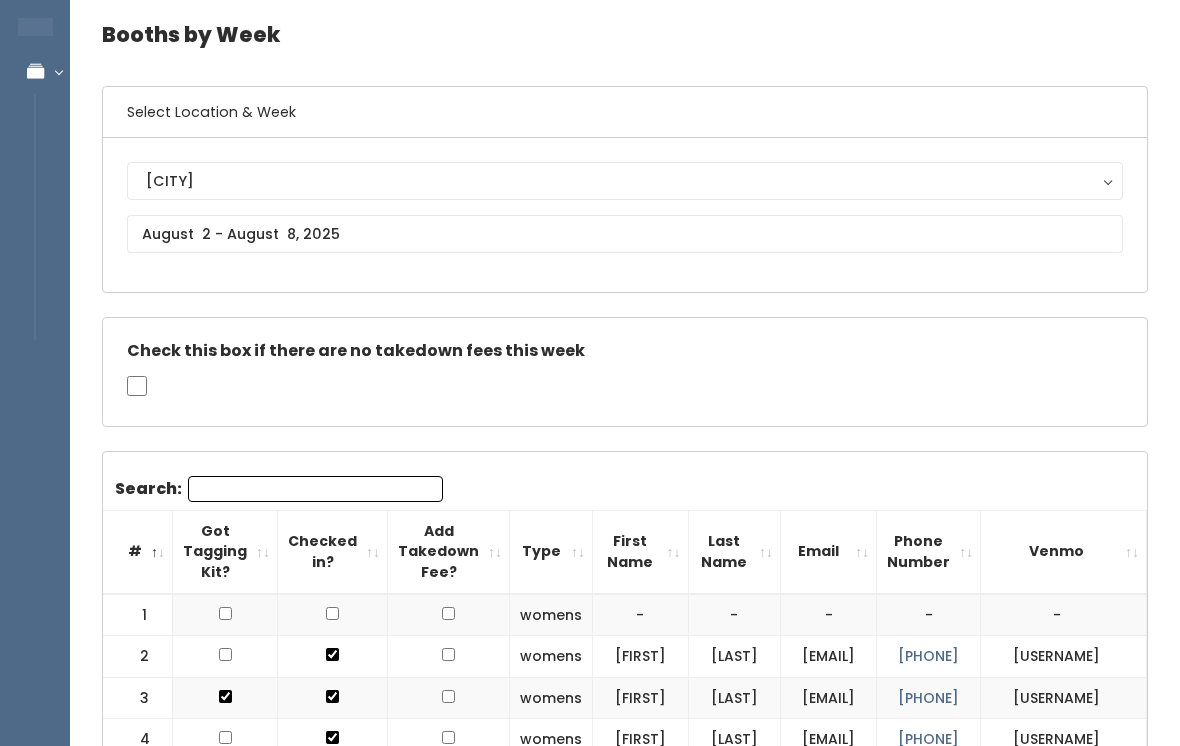 click on "Search:" at bounding box center [315, 489] 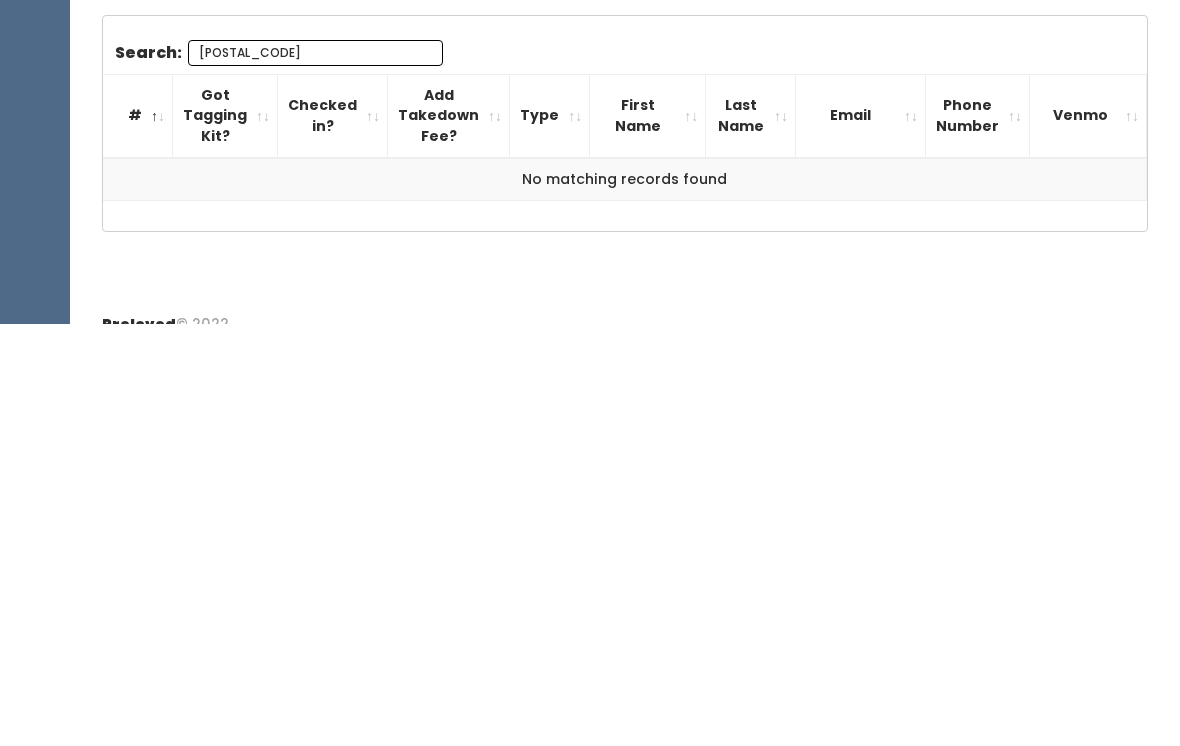 scroll, scrollTop: 94, scrollLeft: 0, axis: vertical 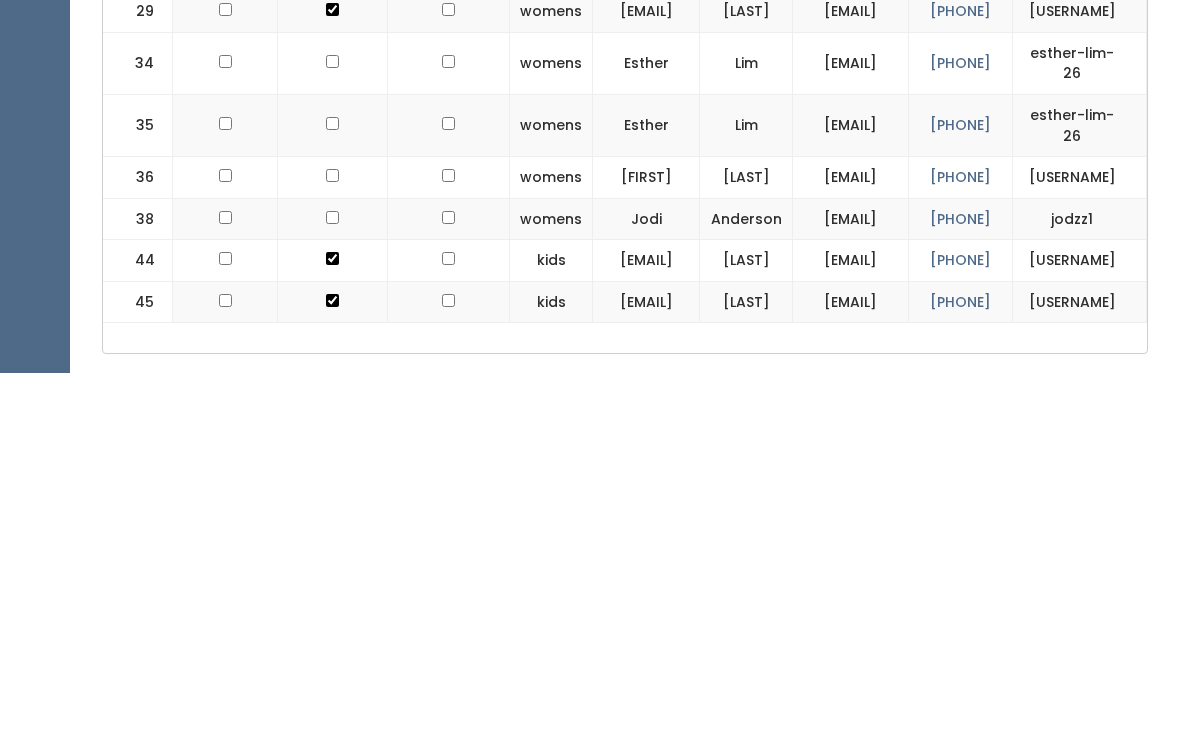 type on "[POSTAL_CODE]" 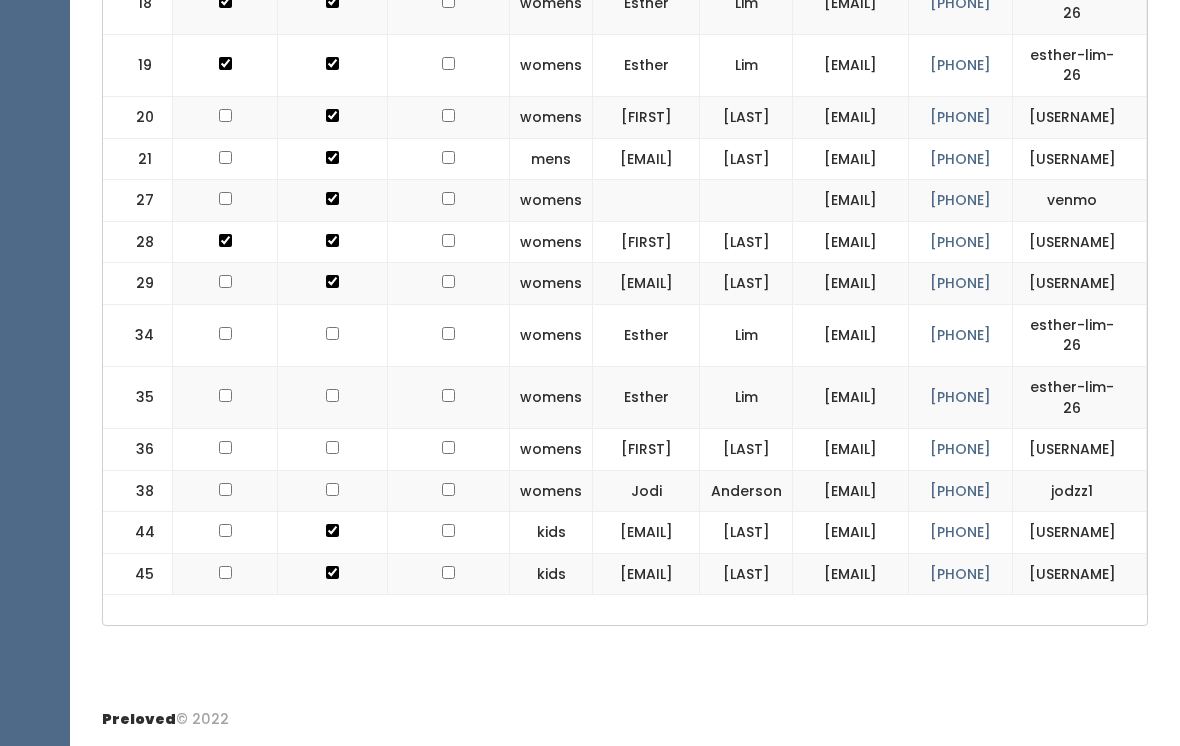 click on "venmo" at bounding box center (1079, 201) 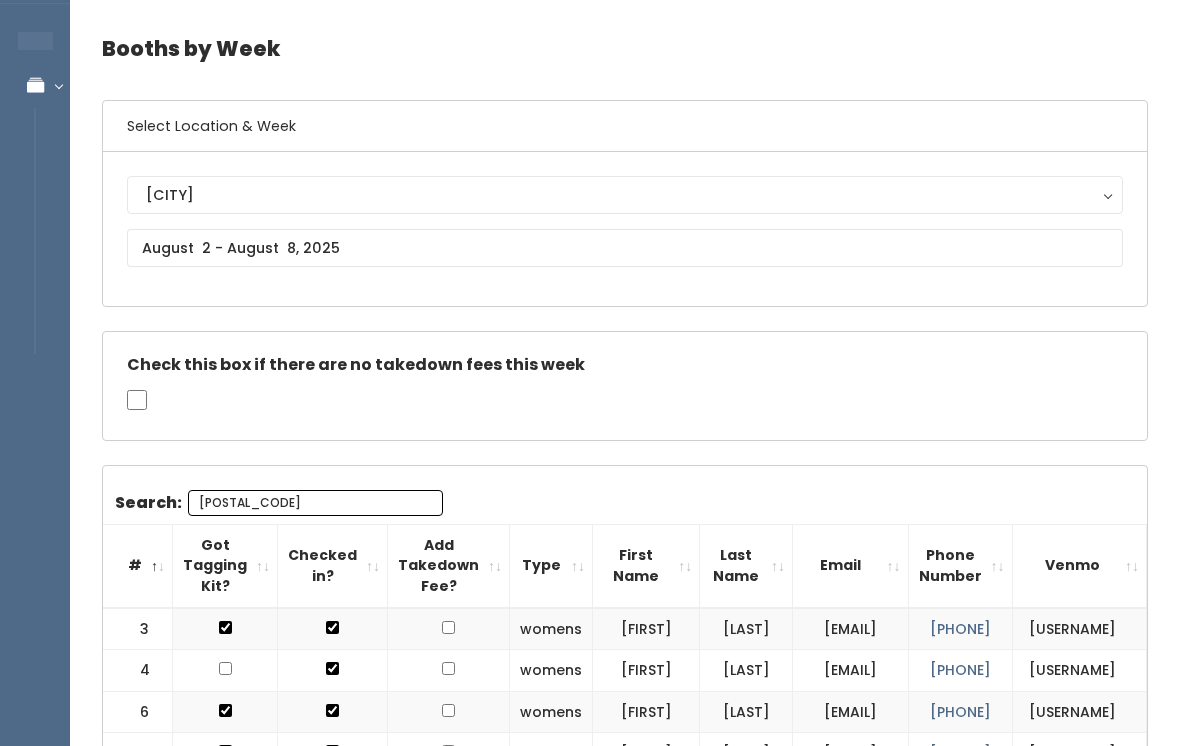 scroll, scrollTop: 0, scrollLeft: 0, axis: both 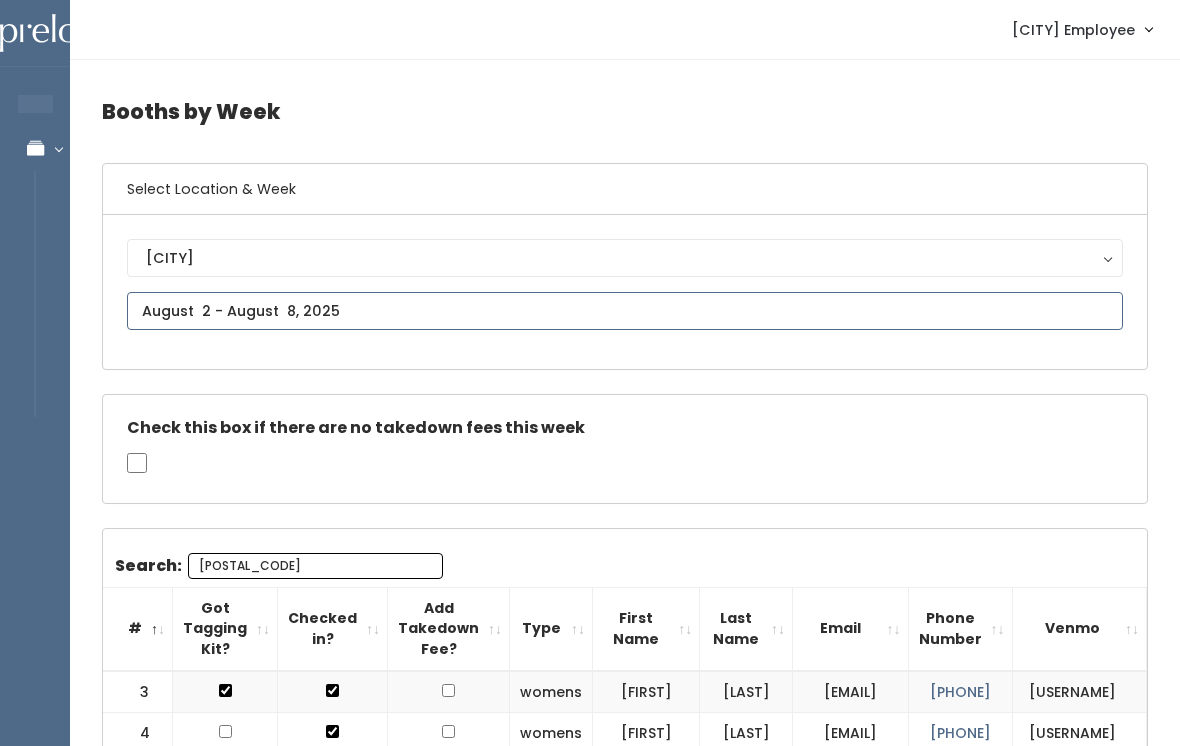 click on "EMPLOYEES
Manage Bookings
Booths by Week
All Bookings
Bookings with Booths
Booth Discounts
Seller Check-in
[CITY] Employee
Admin Home
My bookings
Account settings" at bounding box center [590, 857] 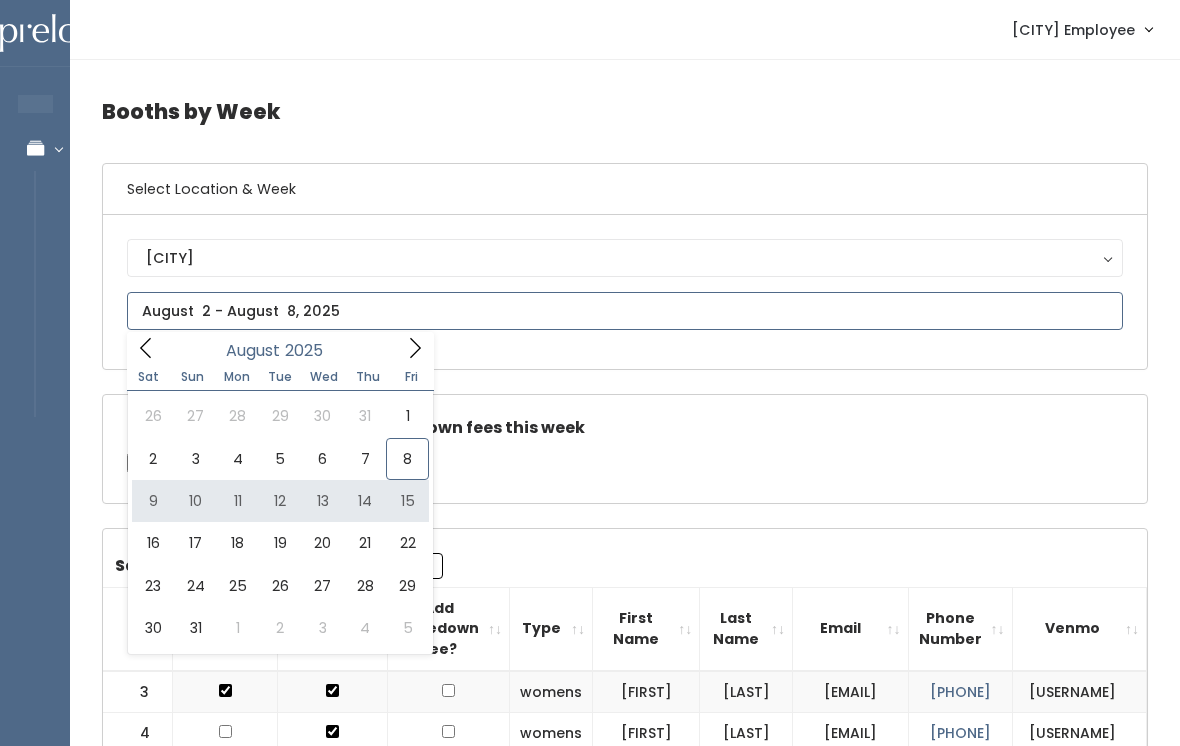 type on "August 9 to August 15" 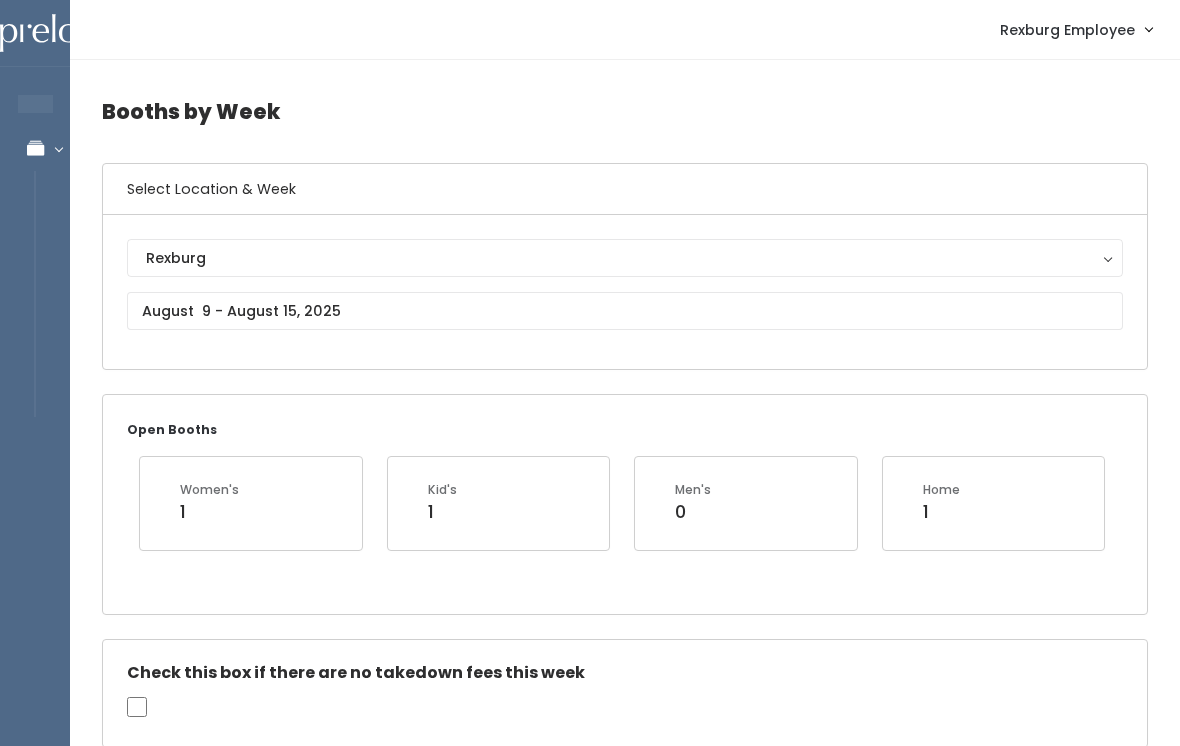 scroll, scrollTop: 0, scrollLeft: 0, axis: both 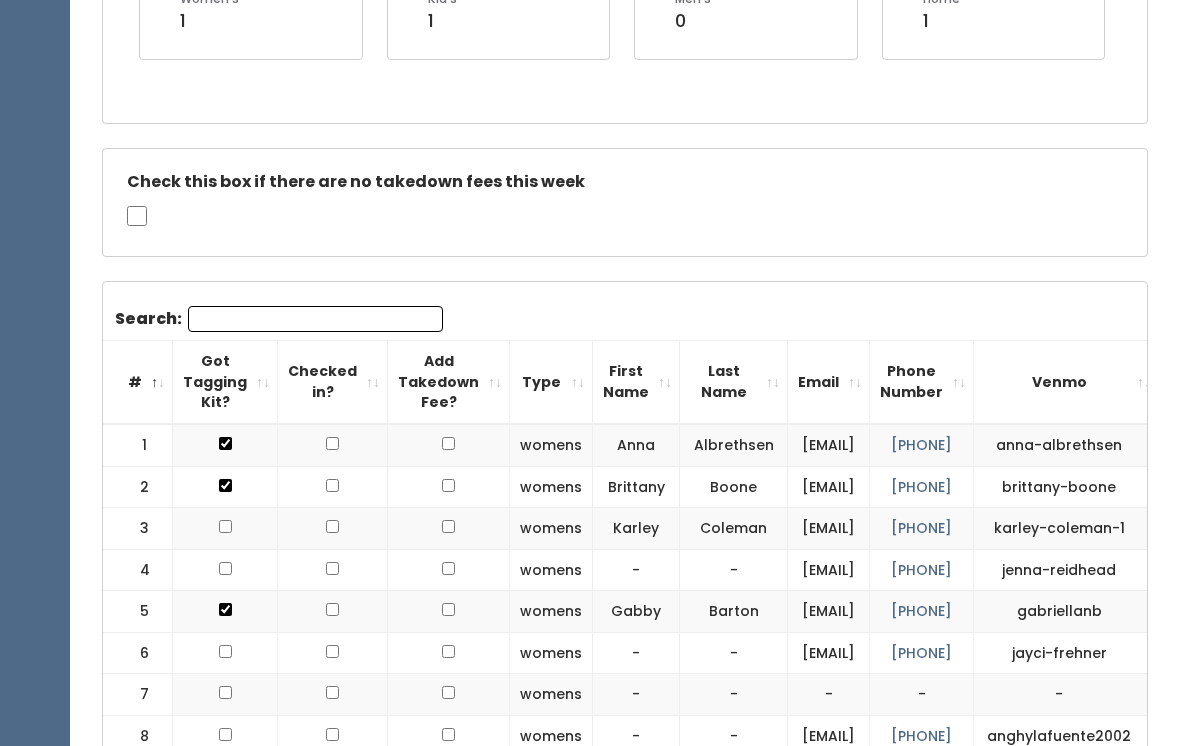 click on "Search:" at bounding box center (315, 320) 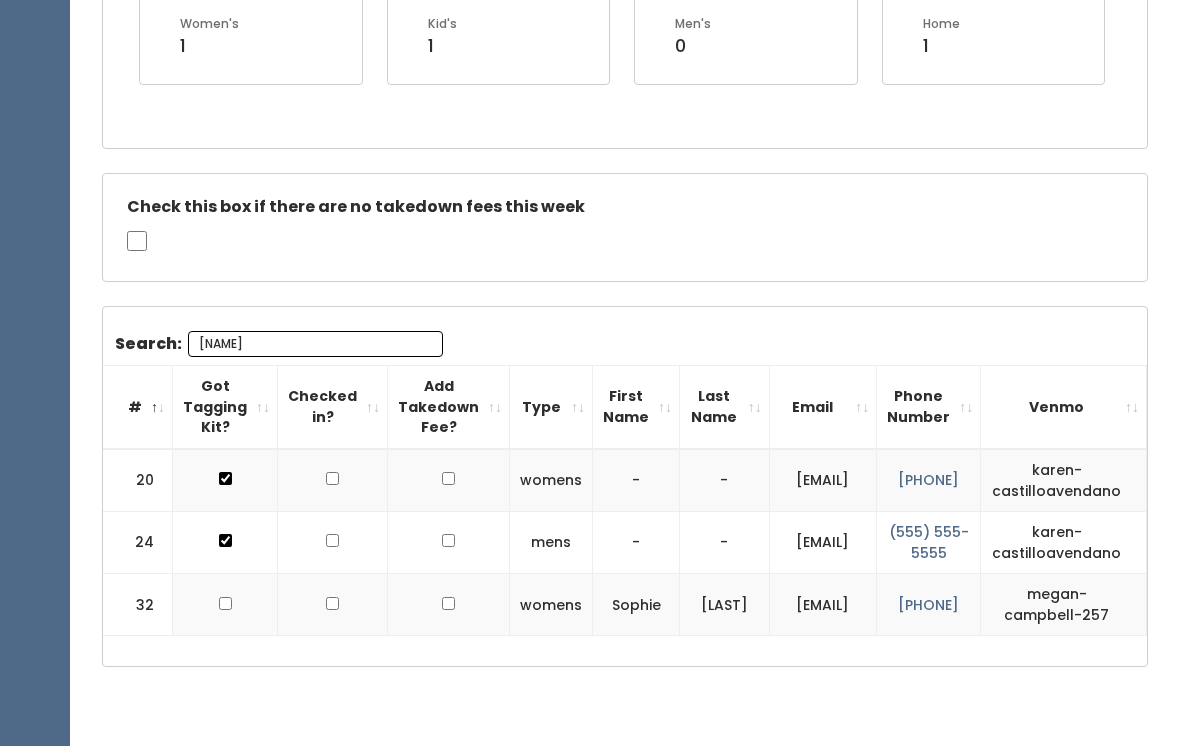 scroll, scrollTop: 325, scrollLeft: 0, axis: vertical 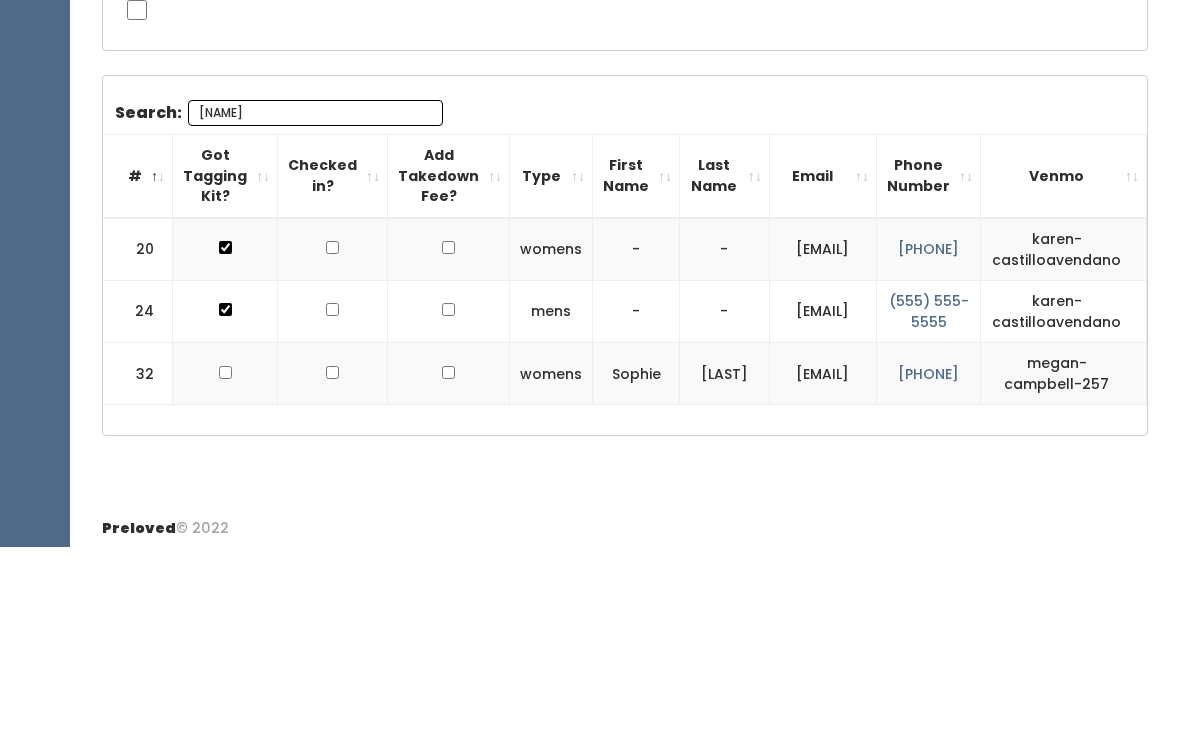 type on "C" 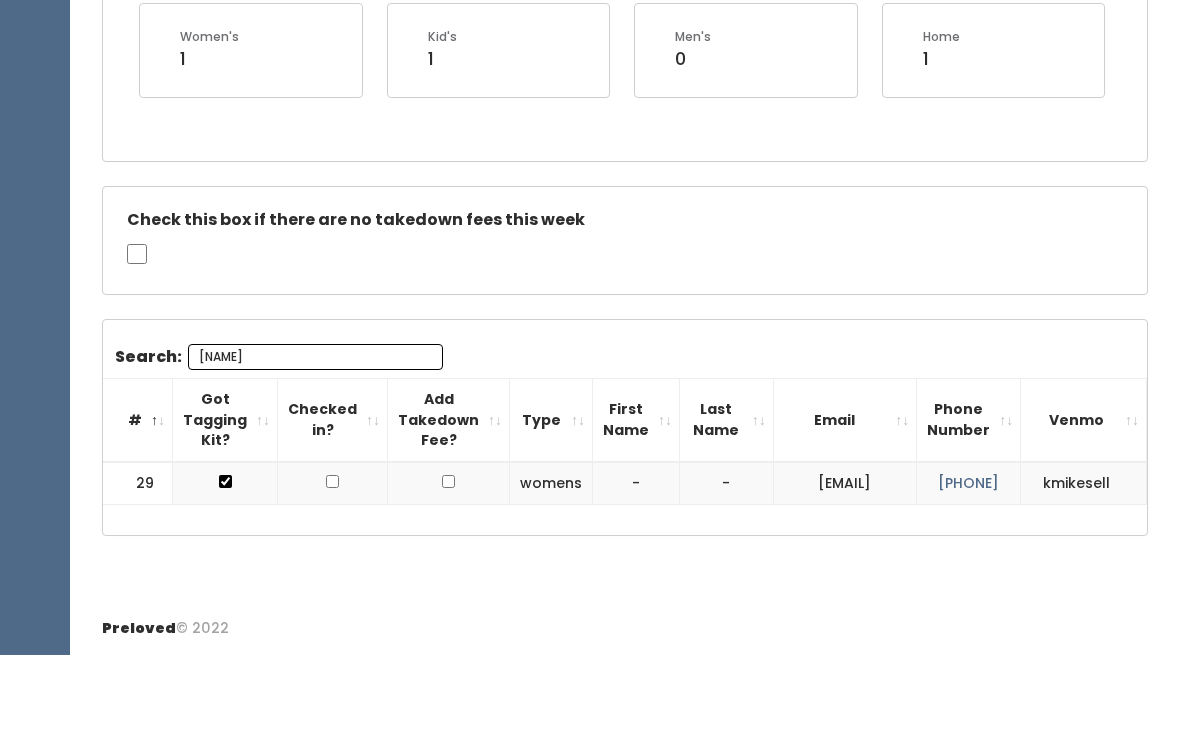 scroll, scrollTop: 344, scrollLeft: 0, axis: vertical 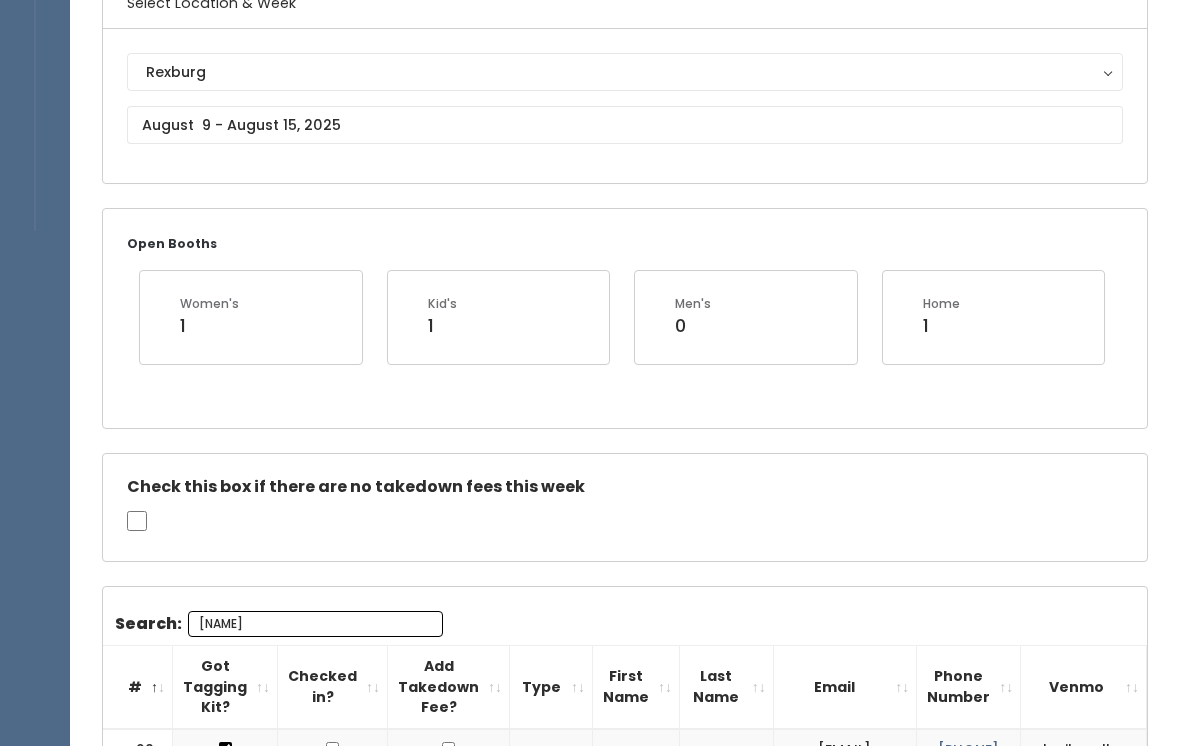 type on "[NAME]" 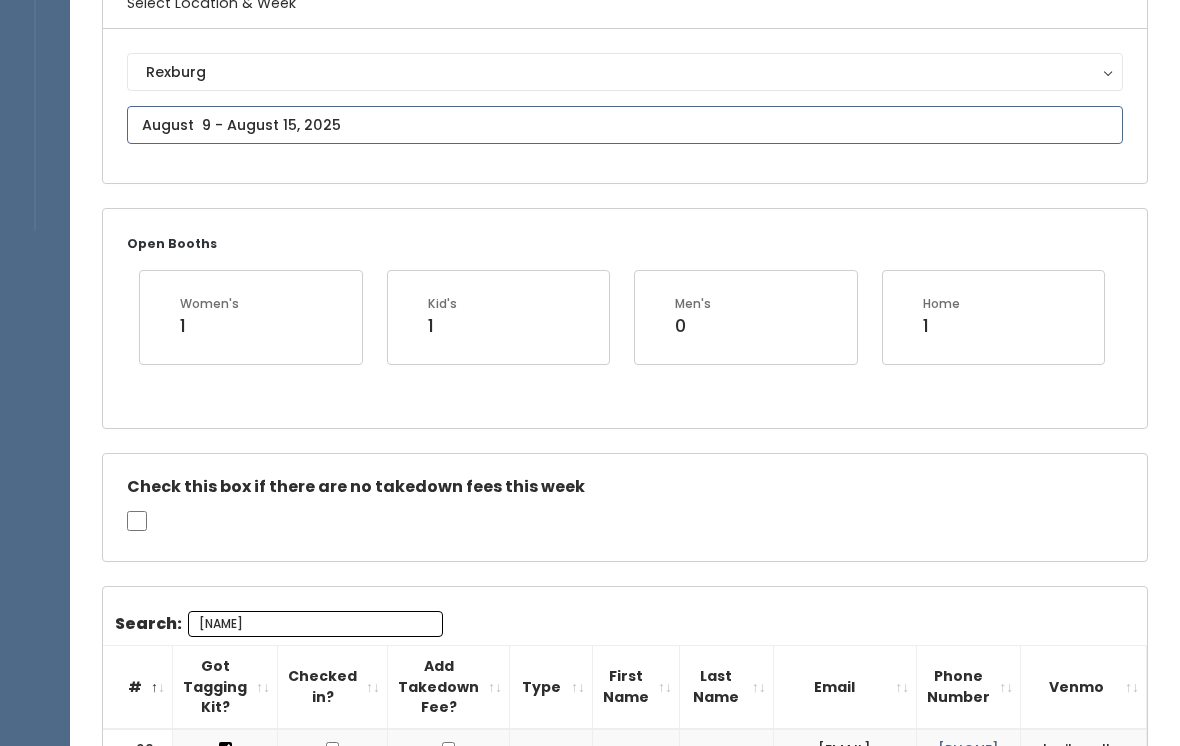 click on "EMPLOYEES
Manage Bookings
Booths by Week
All Bookings
Bookings with Booths
Booth Discounts
Seller Check-in
[CITY] Employee
Admin Home
My bookings
Account settings" at bounding box center [590, 368] 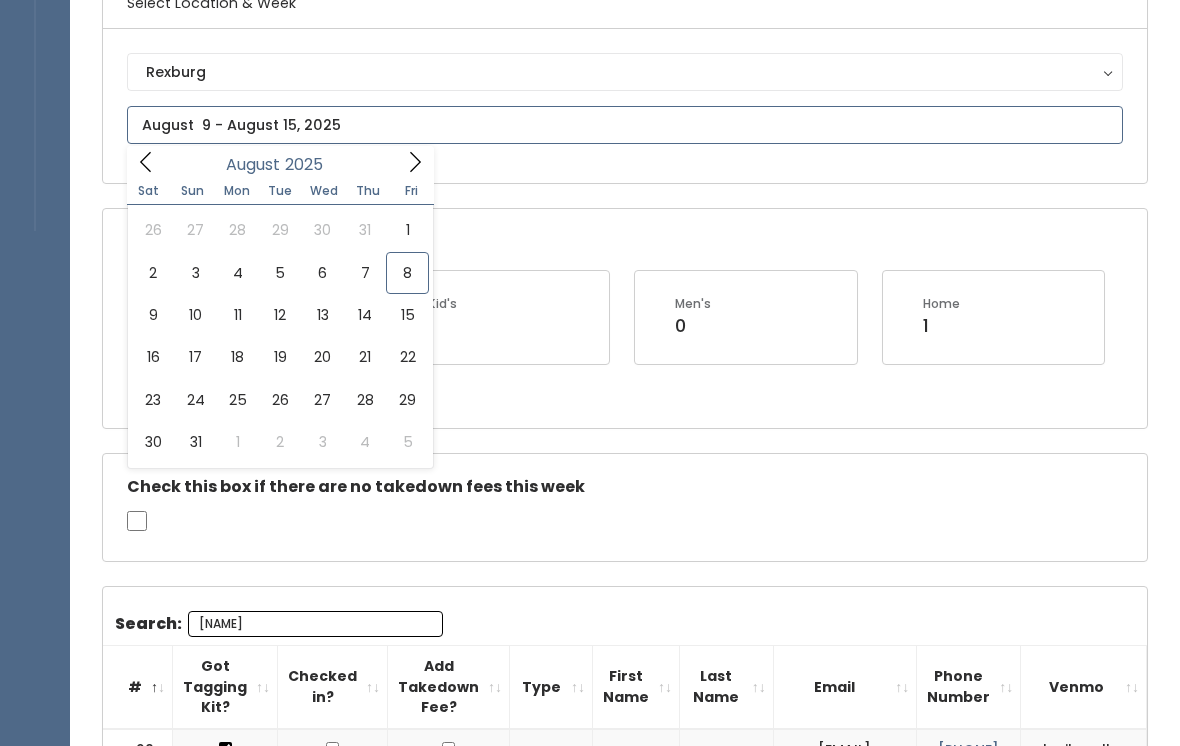 type on "August 16 to August 22" 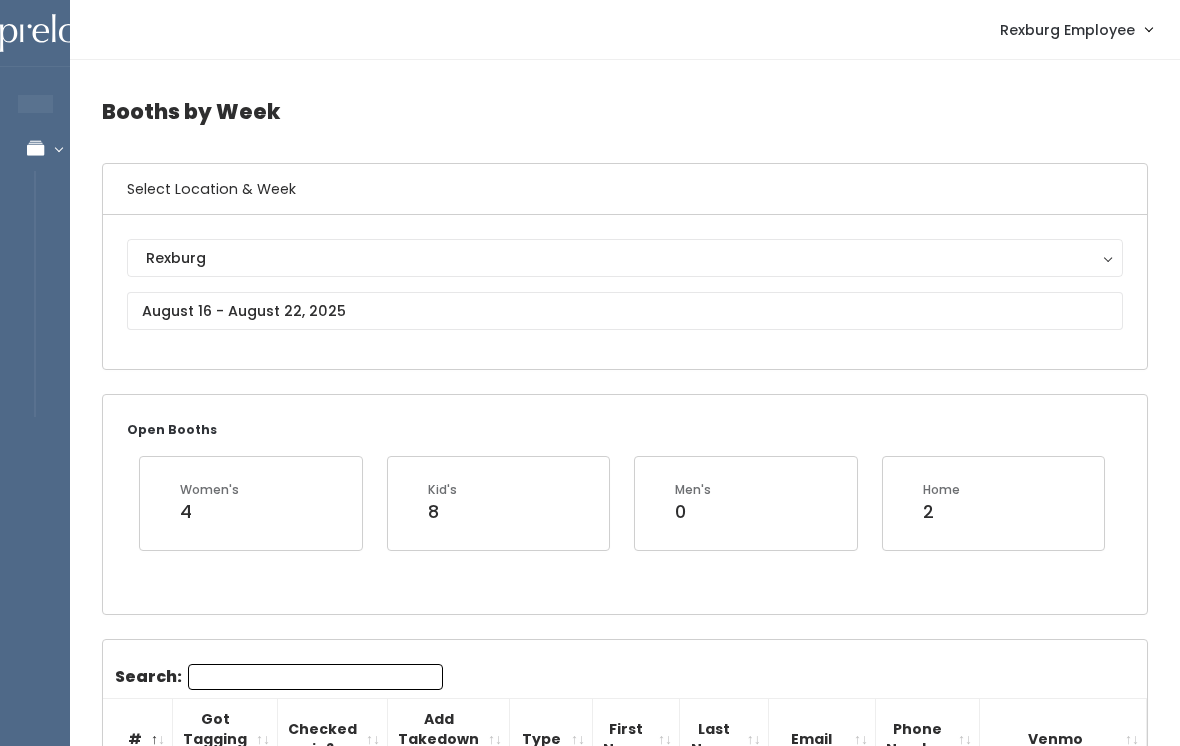 scroll, scrollTop: 0, scrollLeft: 0, axis: both 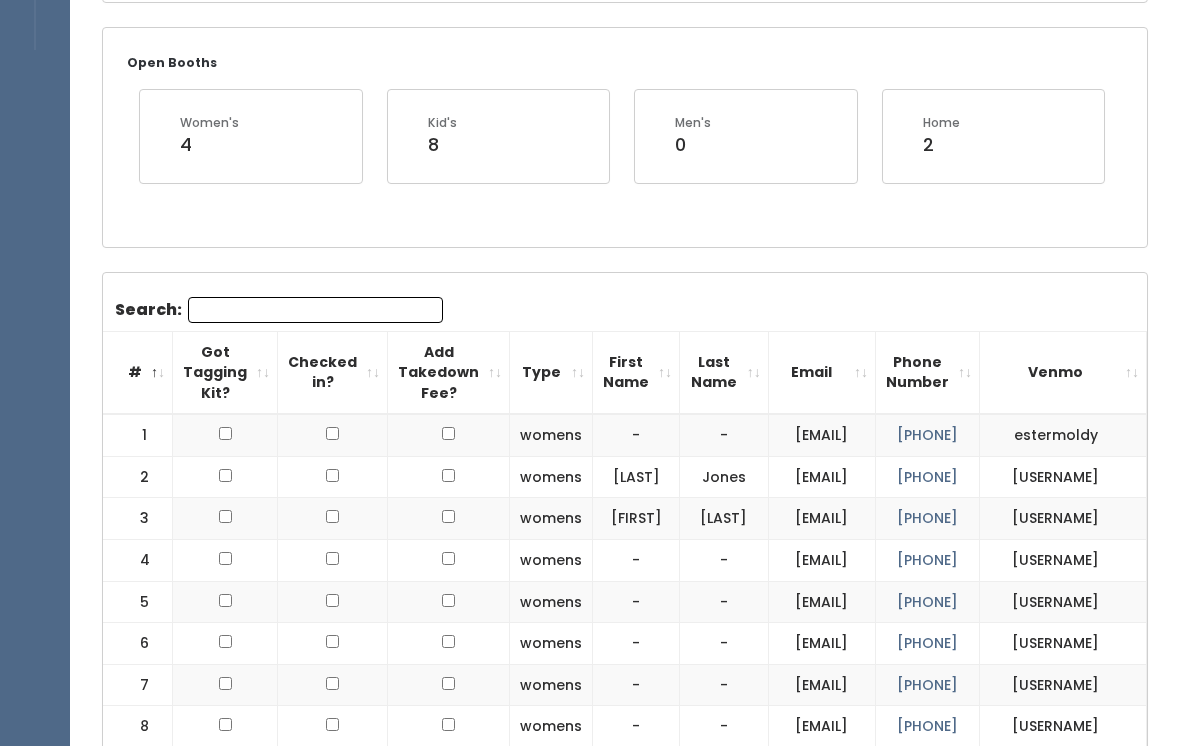 click on "Search:" at bounding box center (315, 310) 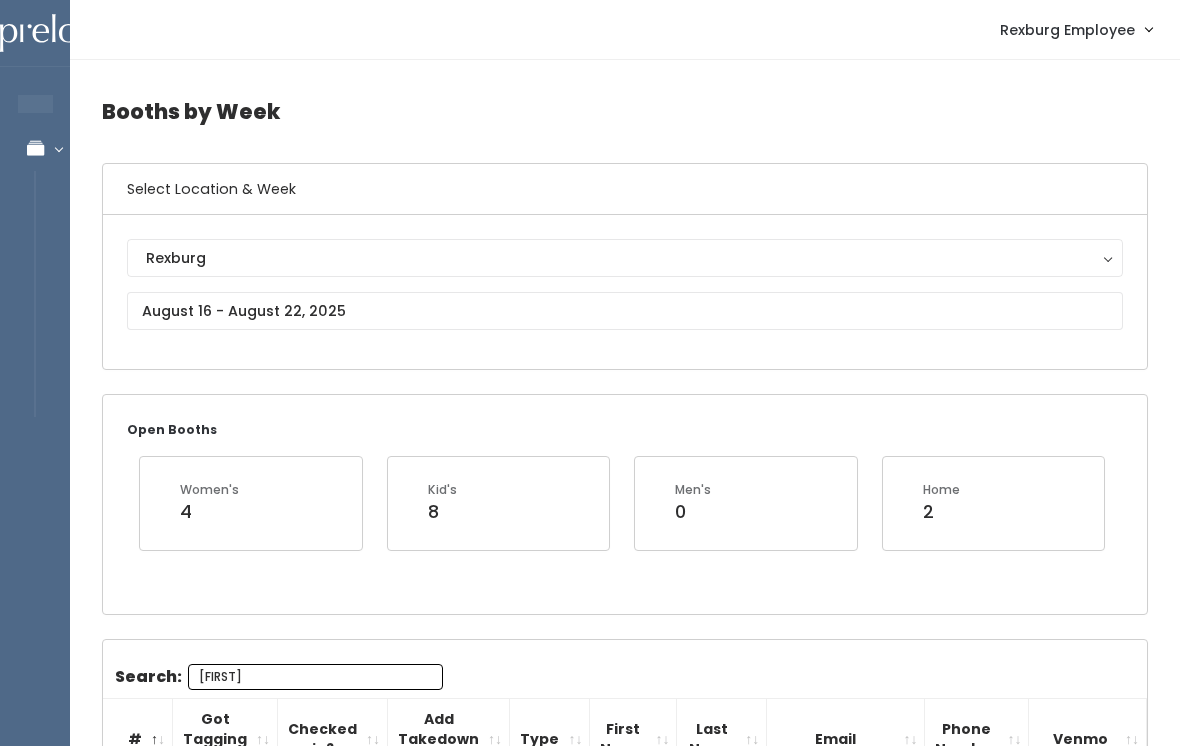 scroll, scrollTop: 92, scrollLeft: 0, axis: vertical 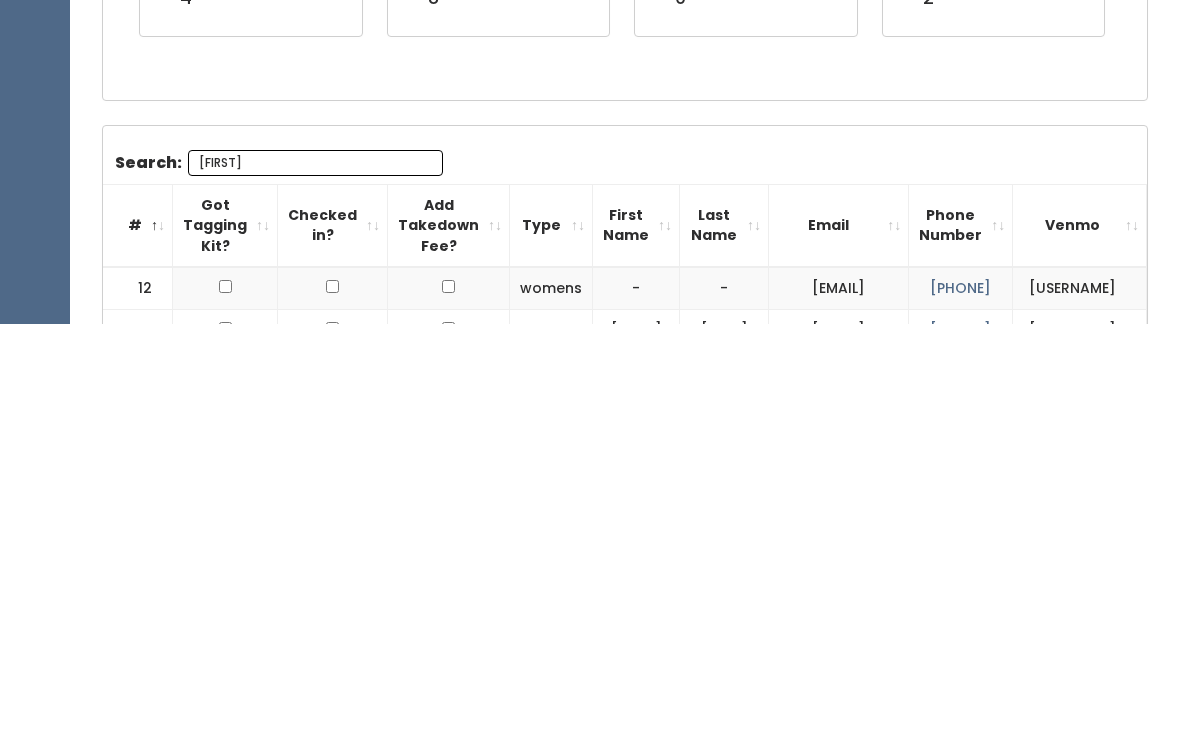 type on "K" 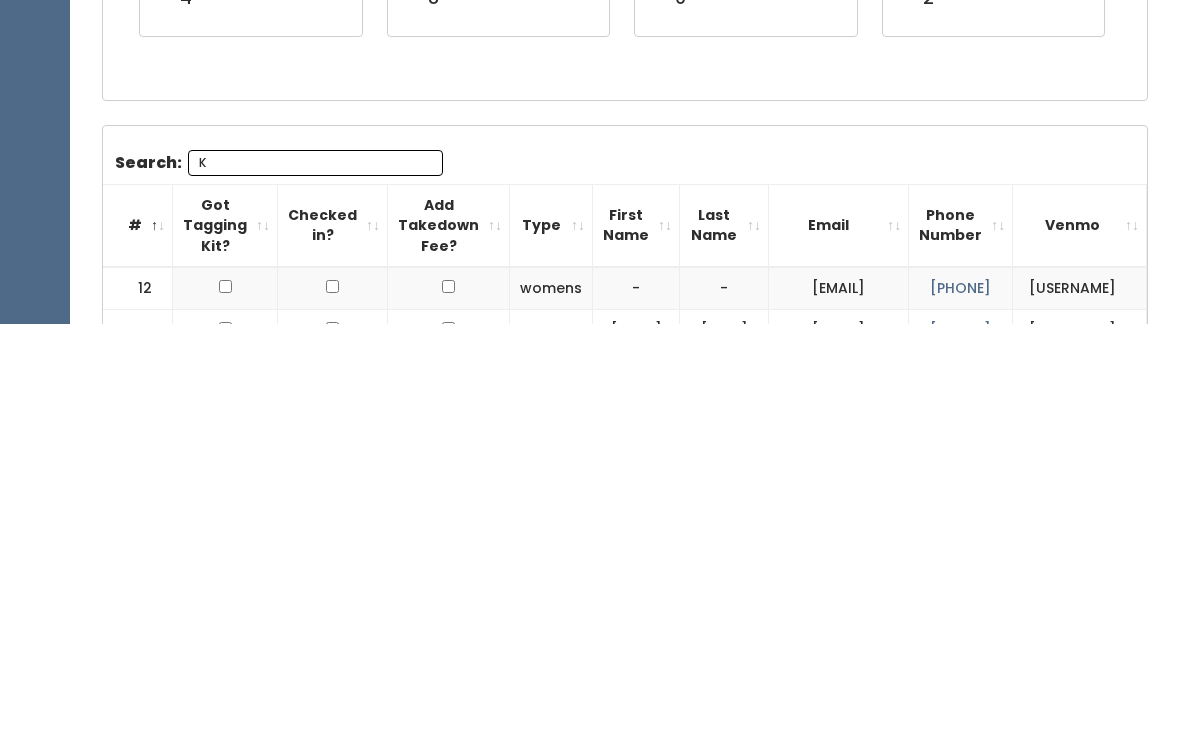 type 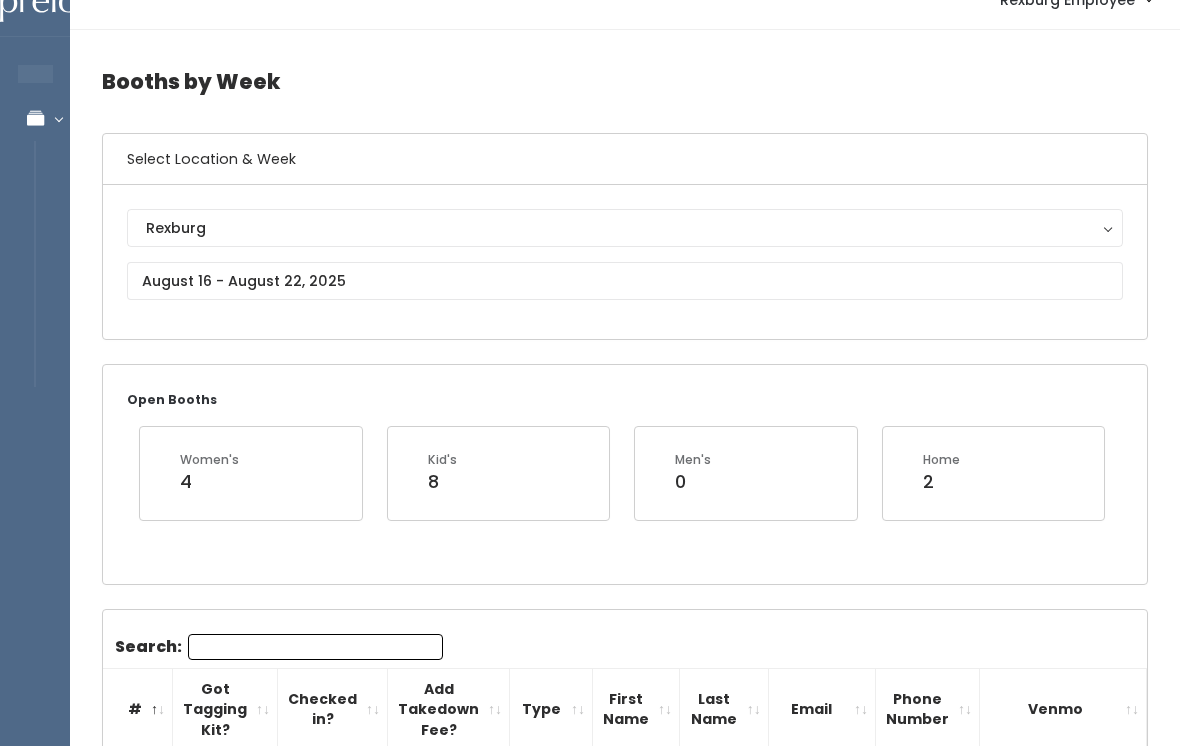 scroll, scrollTop: 28, scrollLeft: 0, axis: vertical 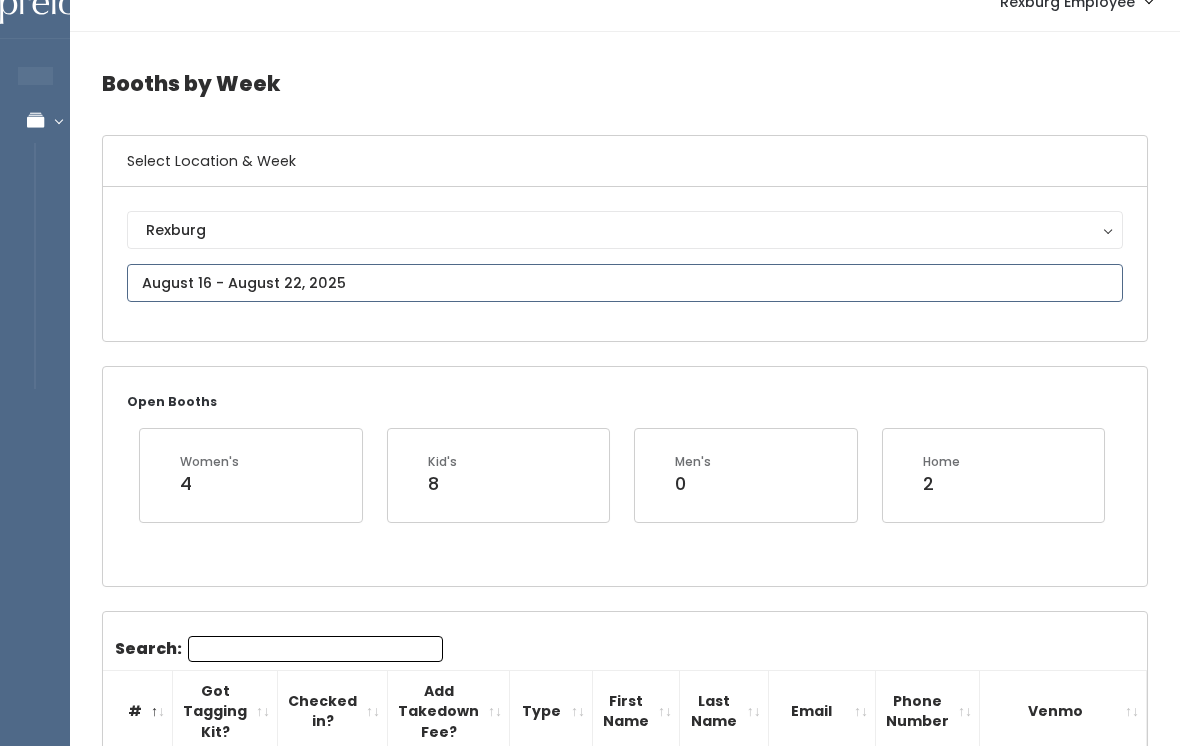 click on "EMPLOYEES
Manage Bookings
Booths by Week
All Bookings
Bookings with Booths
Booth Discounts
Seller Check-in
Rexburg Employee
Admin Home
My bookings
Account settings" at bounding box center [590, 1623] 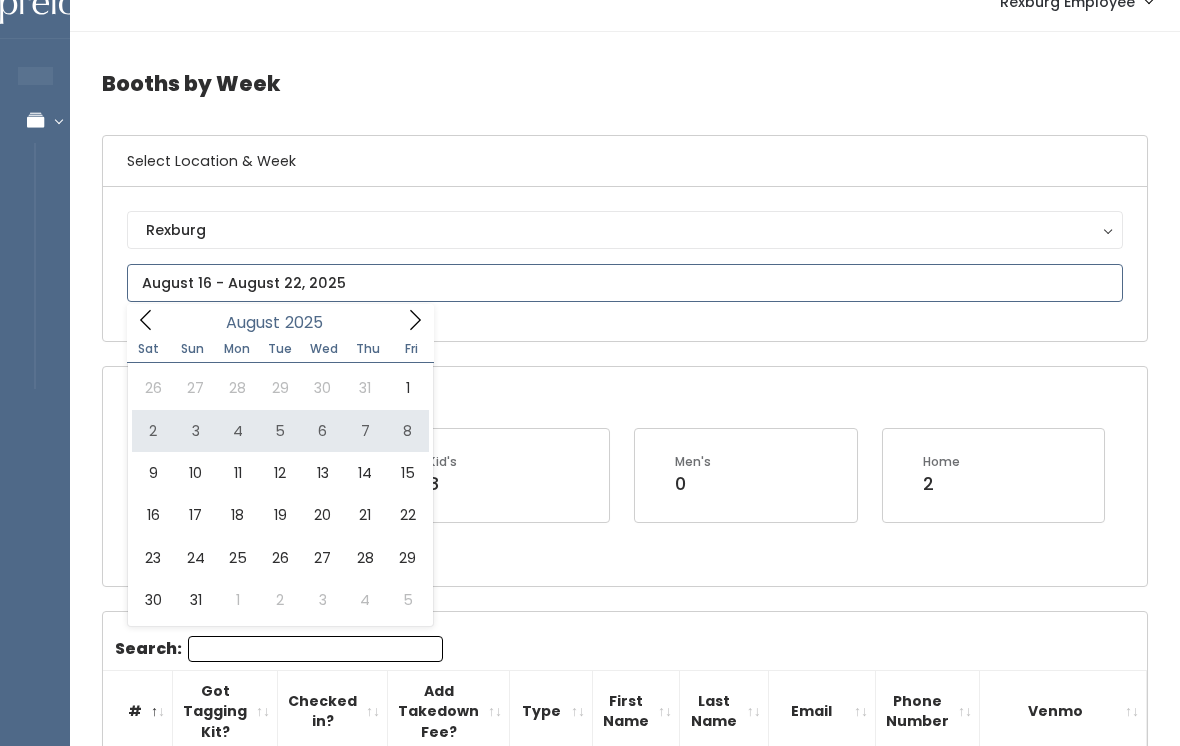 type on "August 2 to August 8" 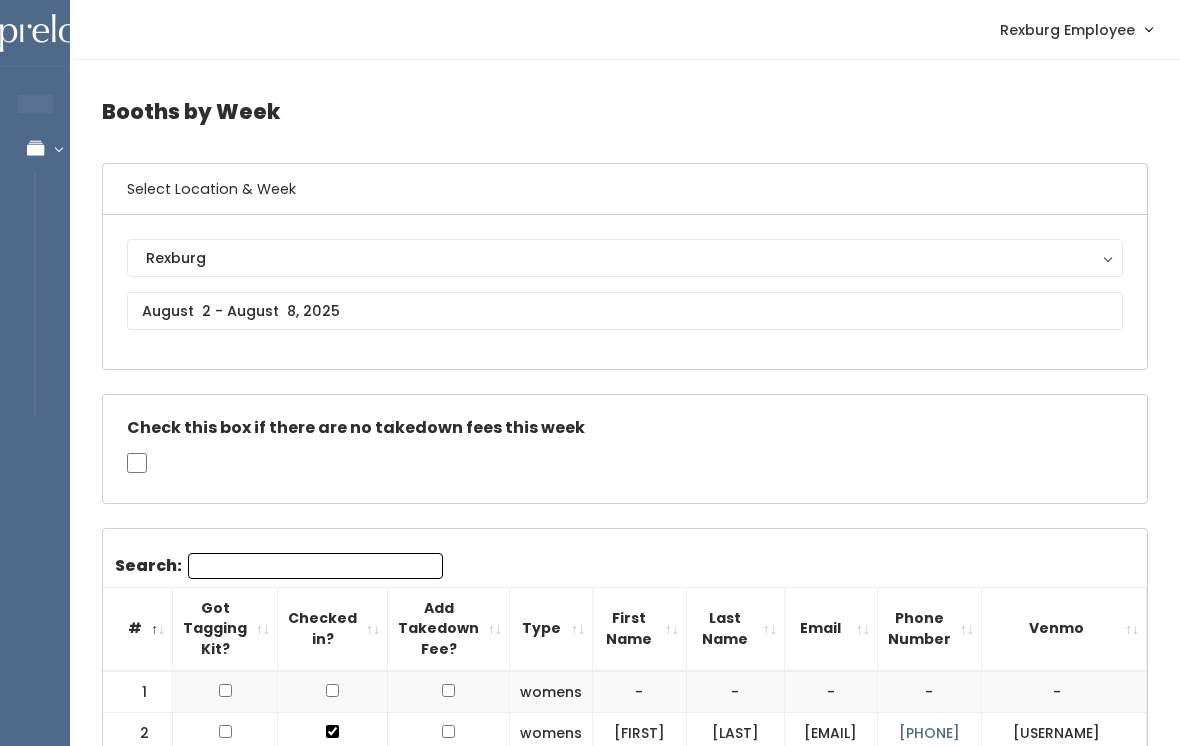 scroll, scrollTop: 0, scrollLeft: 0, axis: both 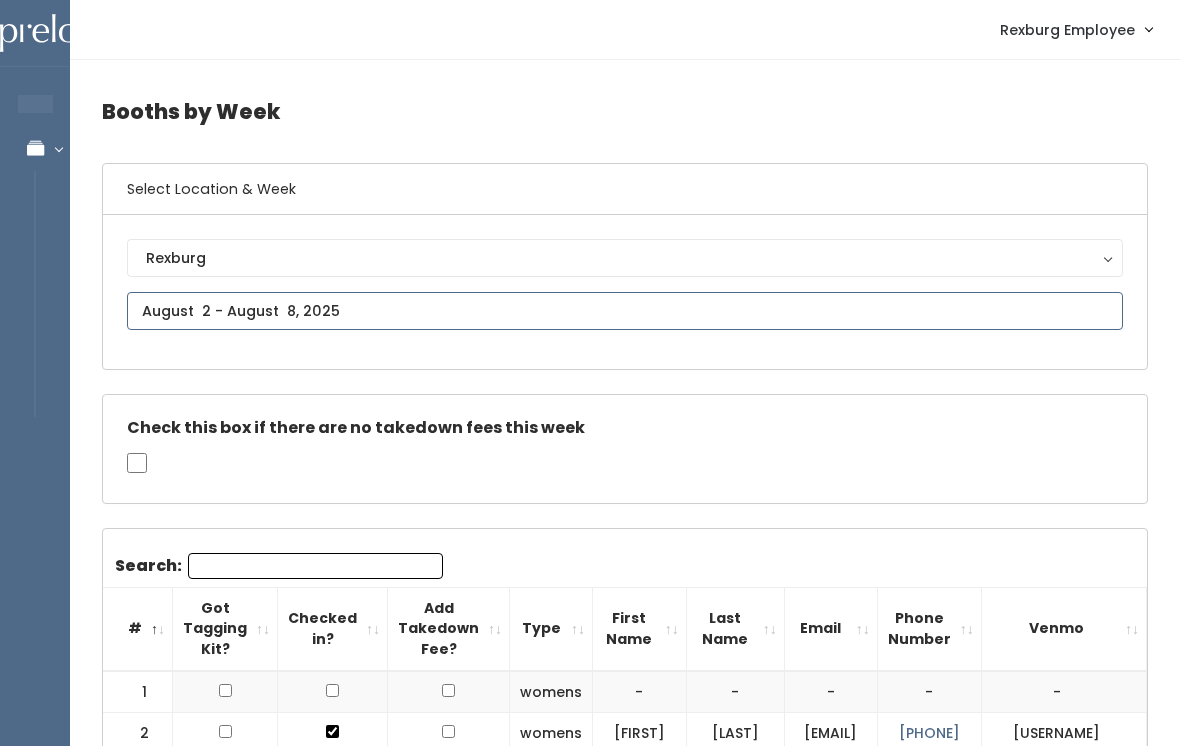 click at bounding box center [625, 311] 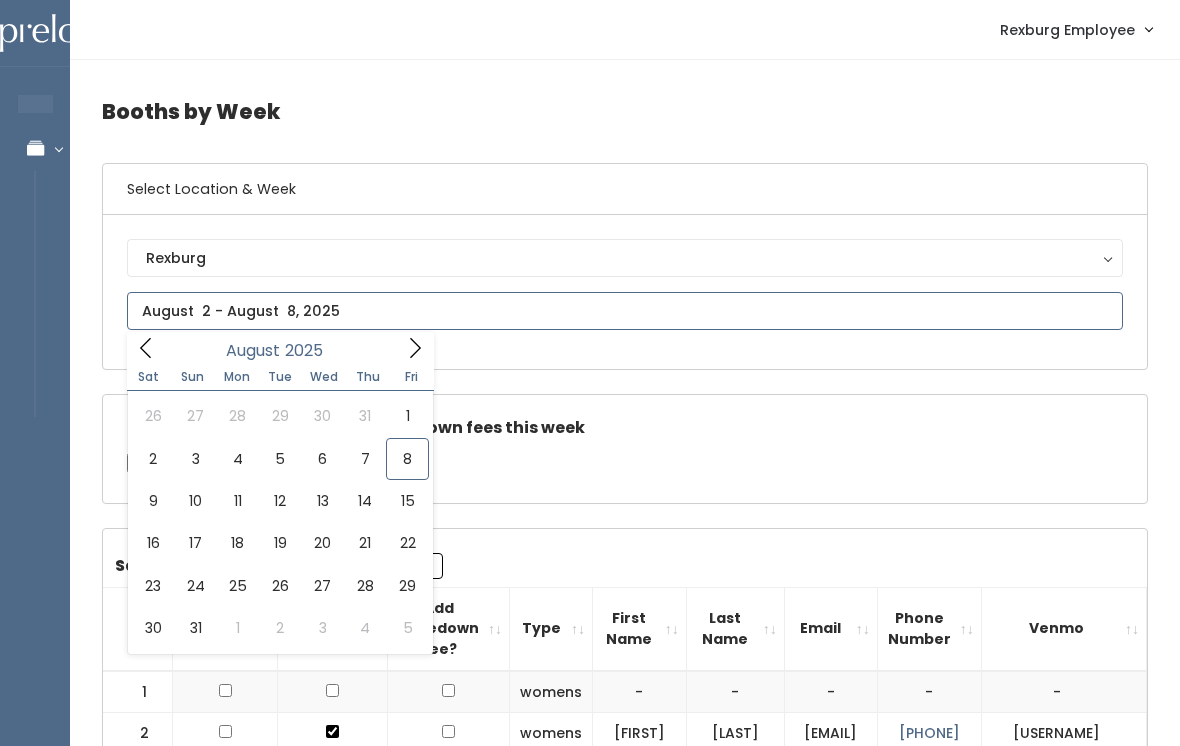 type on "August 9 to August 15" 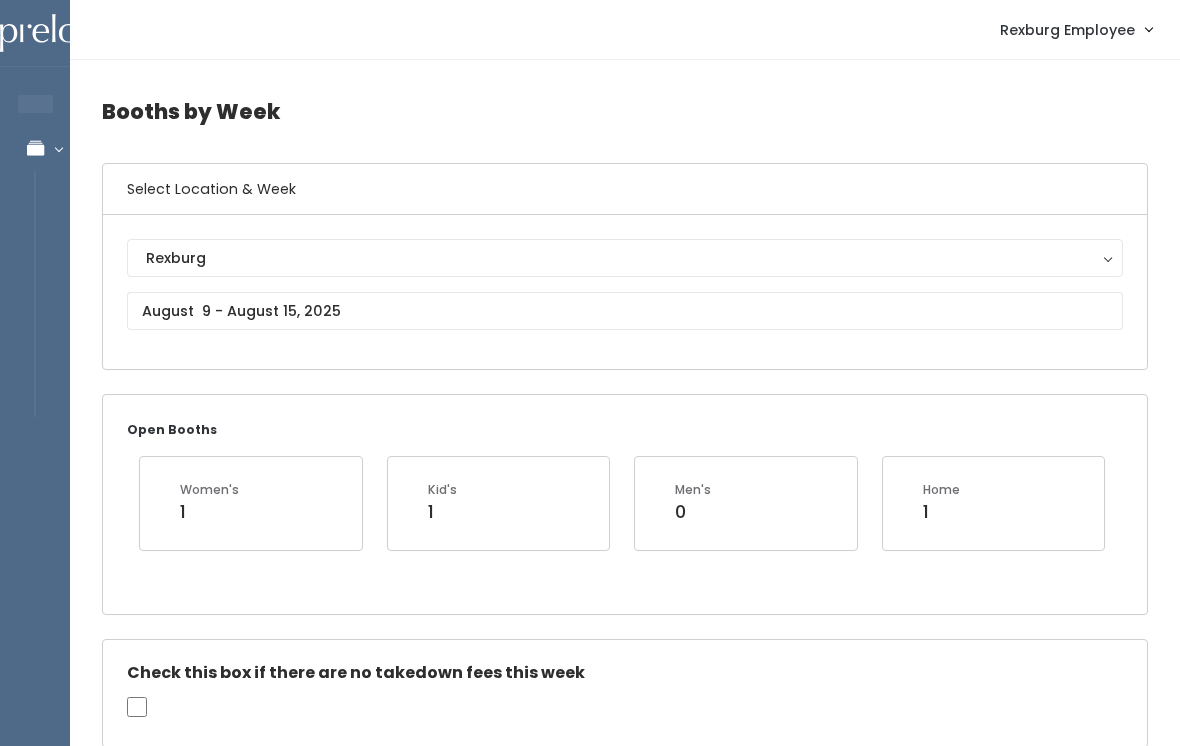 scroll, scrollTop: 0, scrollLeft: 0, axis: both 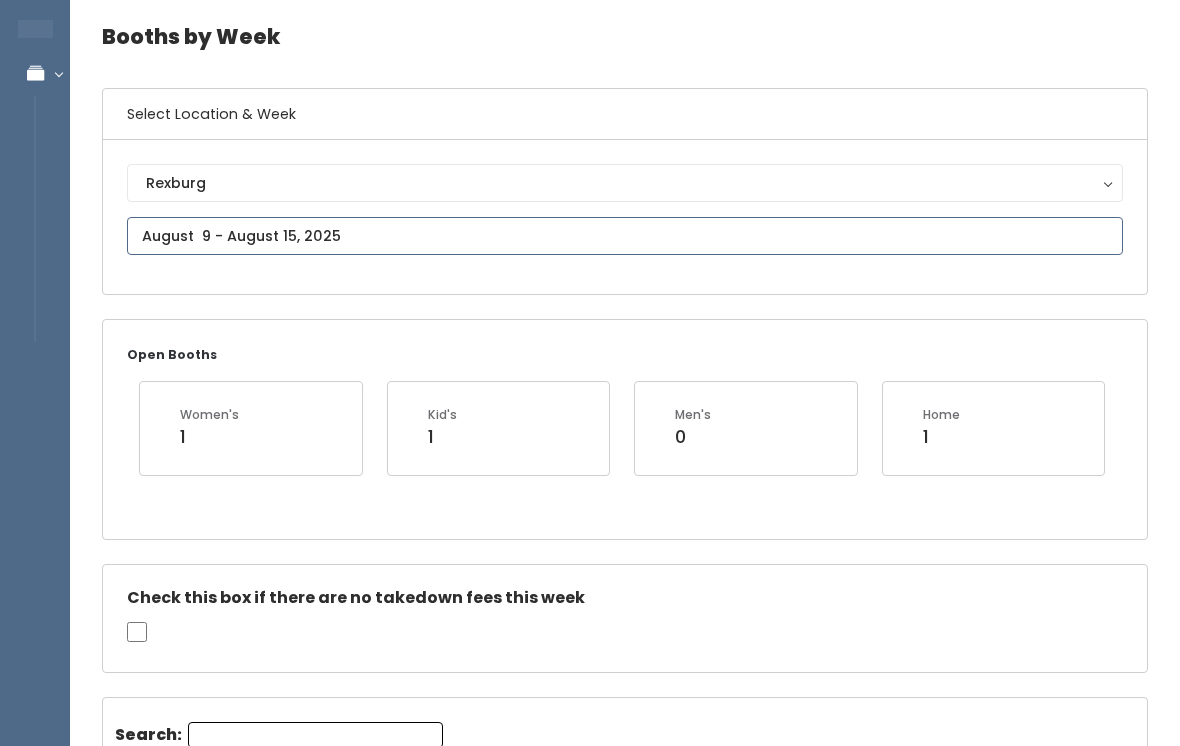 click at bounding box center (625, 237) 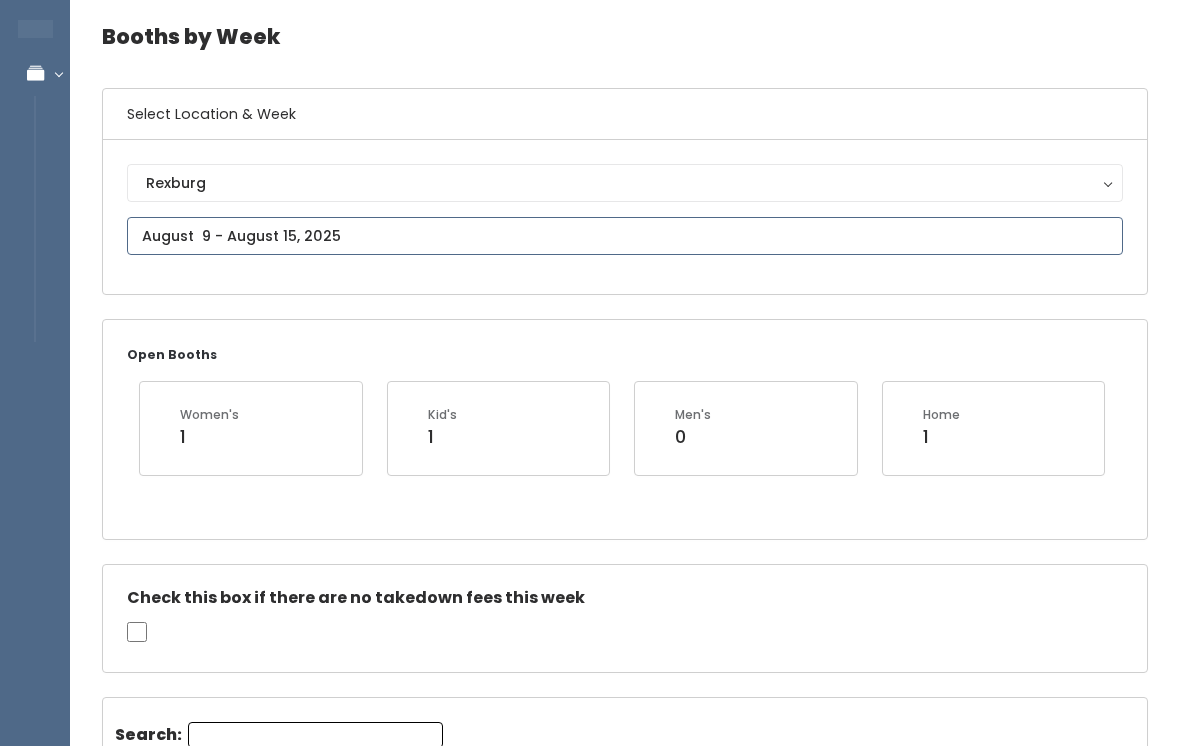 type on "August 2 to August 8" 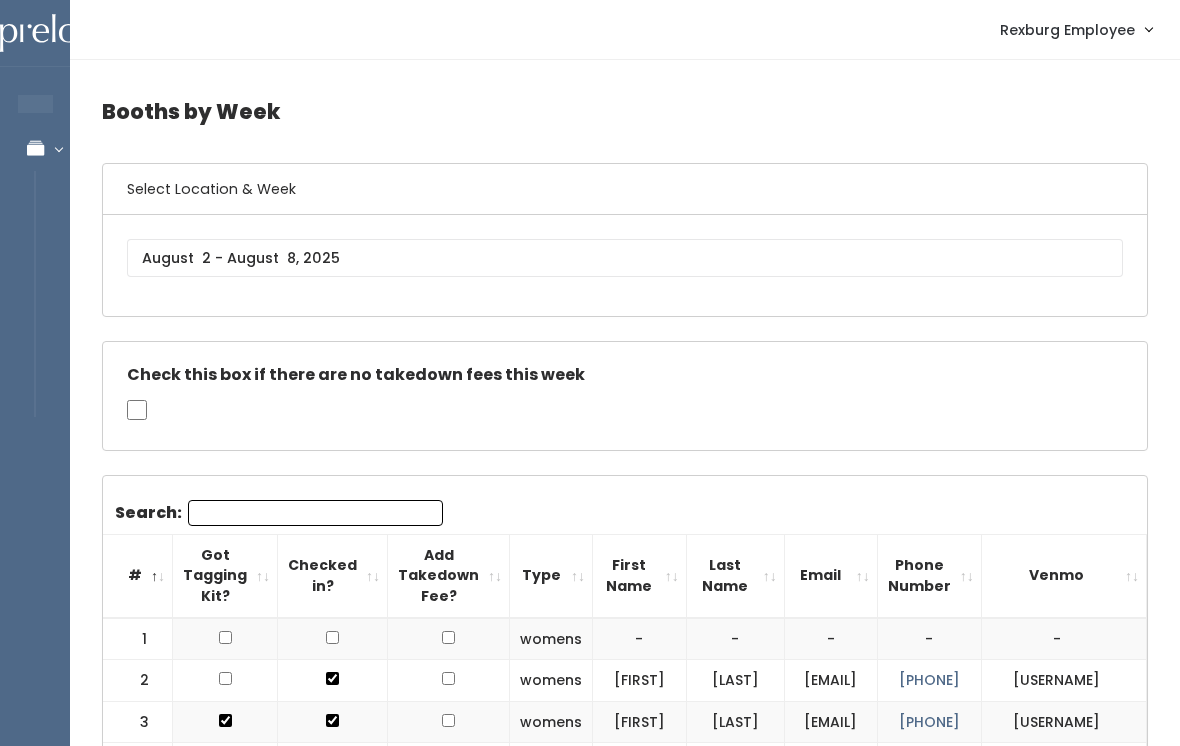 scroll, scrollTop: 0, scrollLeft: 0, axis: both 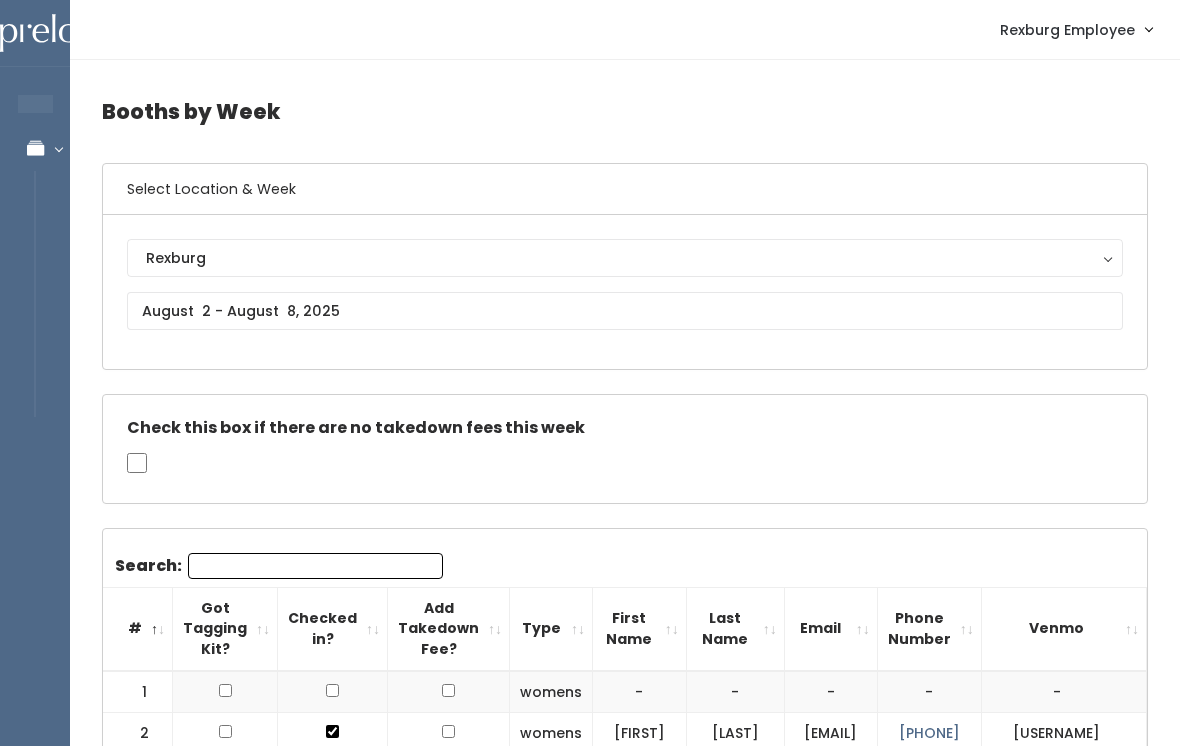 click on "Search:" at bounding box center [315, 566] 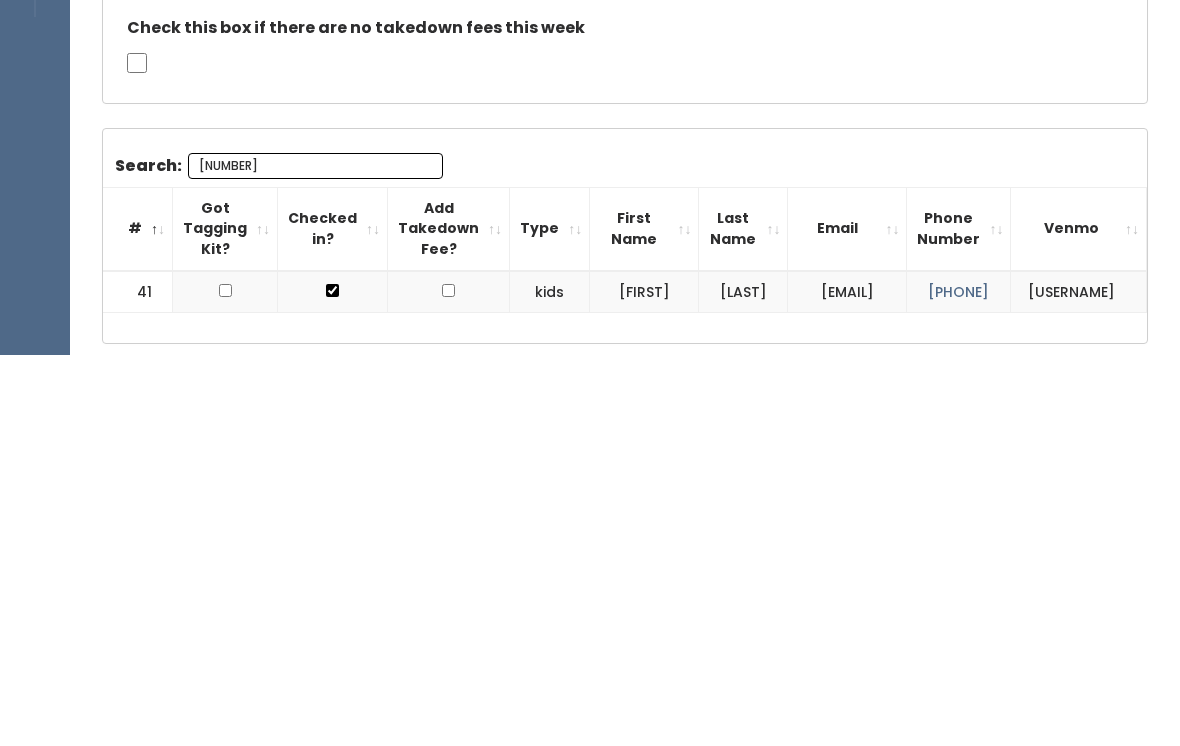 scroll, scrollTop: 29, scrollLeft: 0, axis: vertical 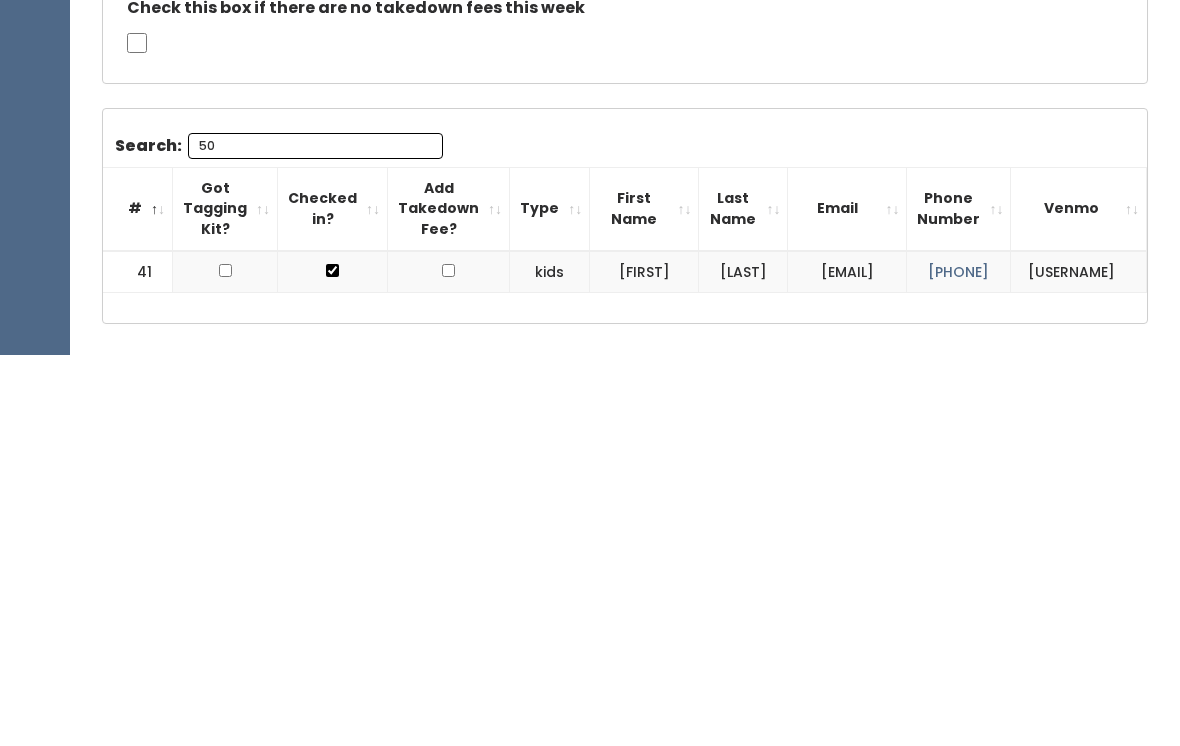 type on "5" 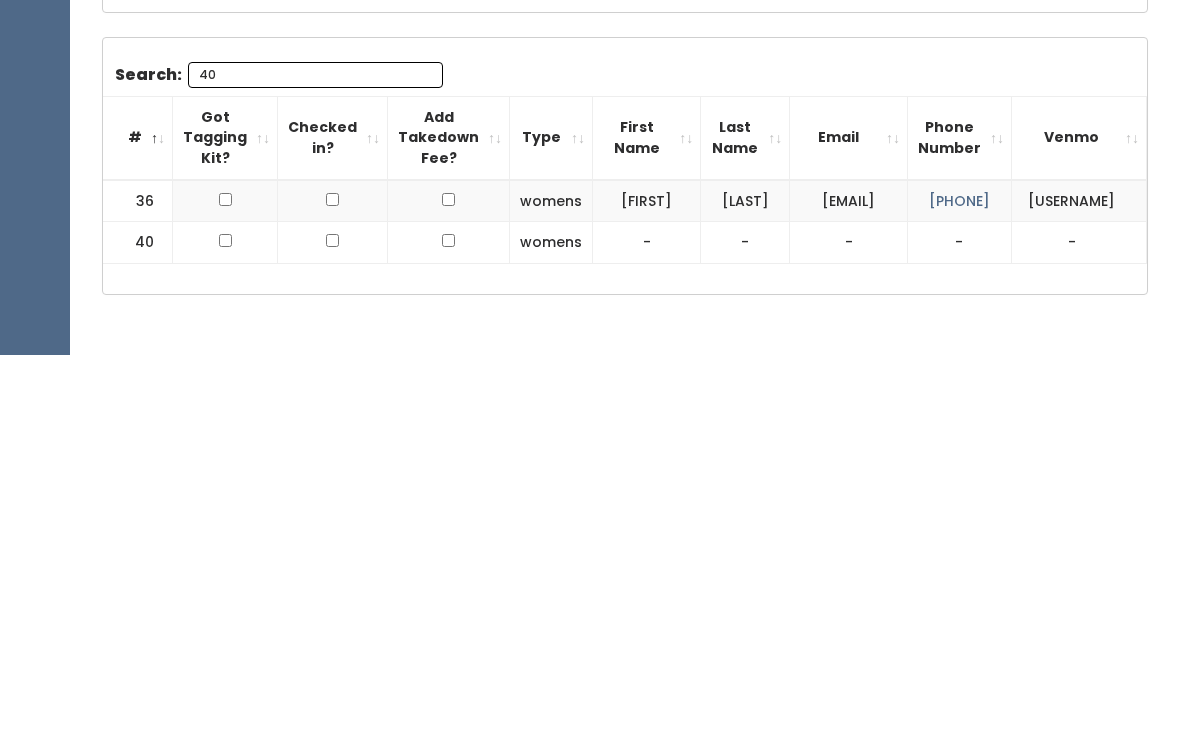 scroll, scrollTop: 142, scrollLeft: 0, axis: vertical 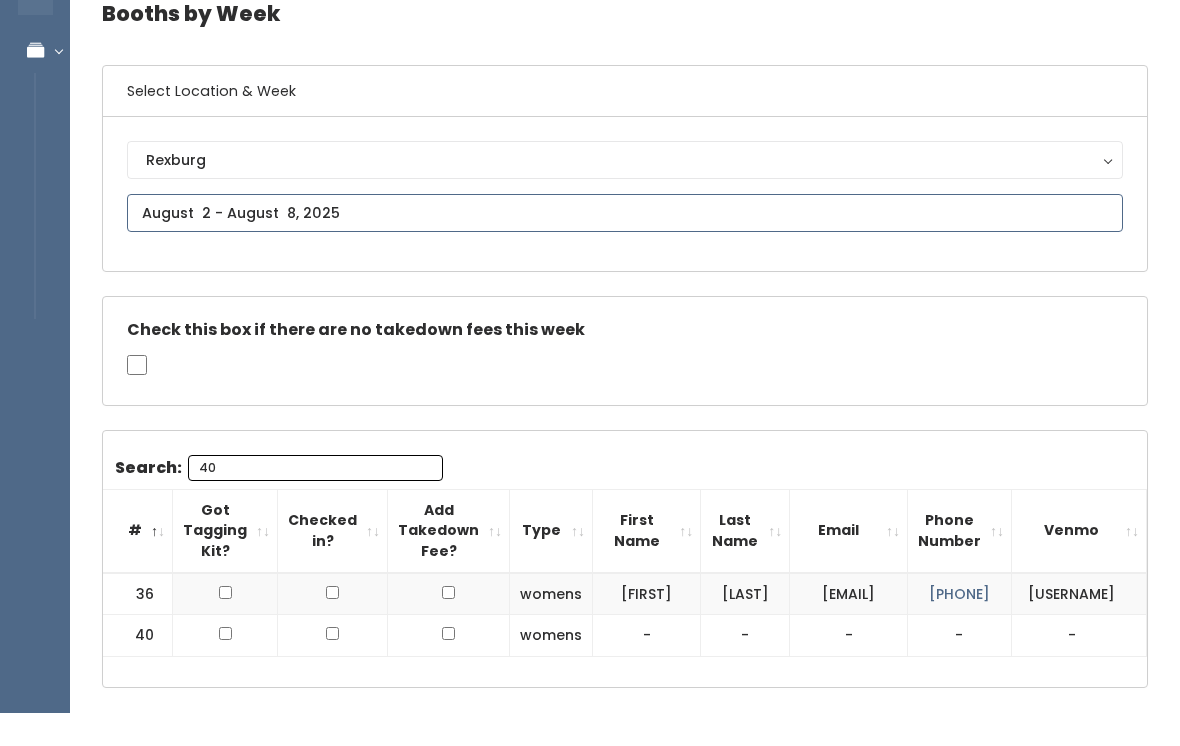 click at bounding box center [625, 246] 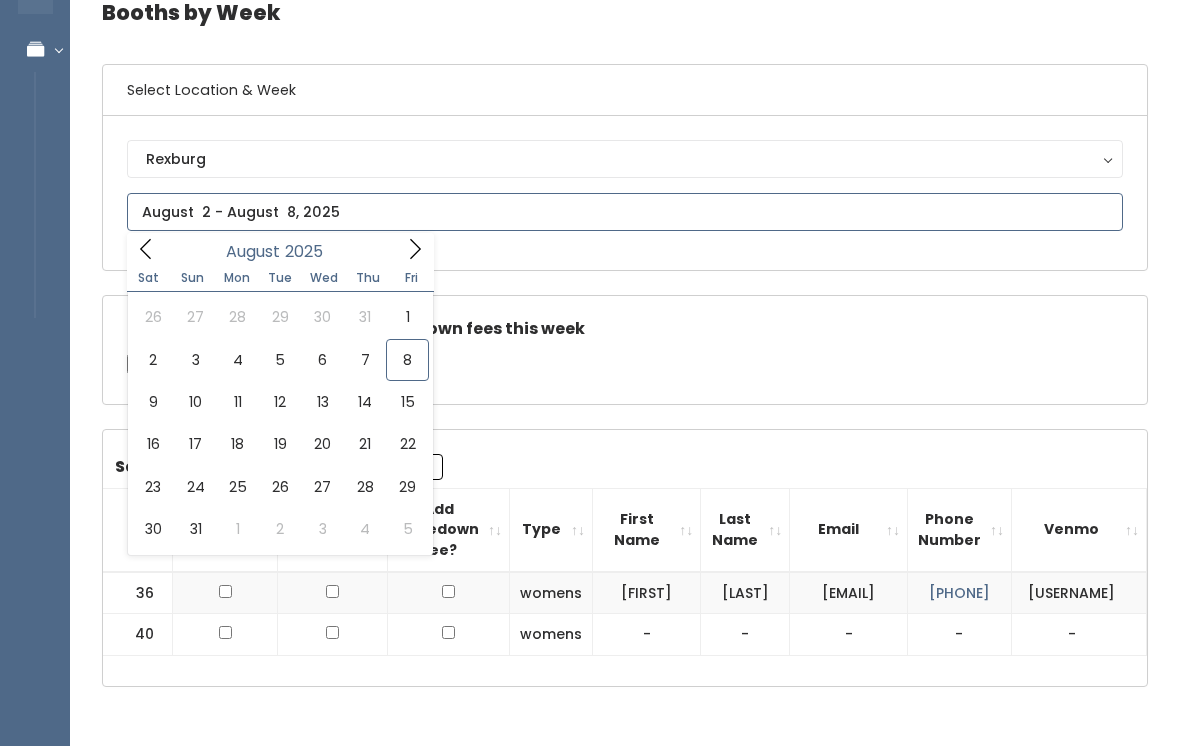 scroll, scrollTop: 0, scrollLeft: 0, axis: both 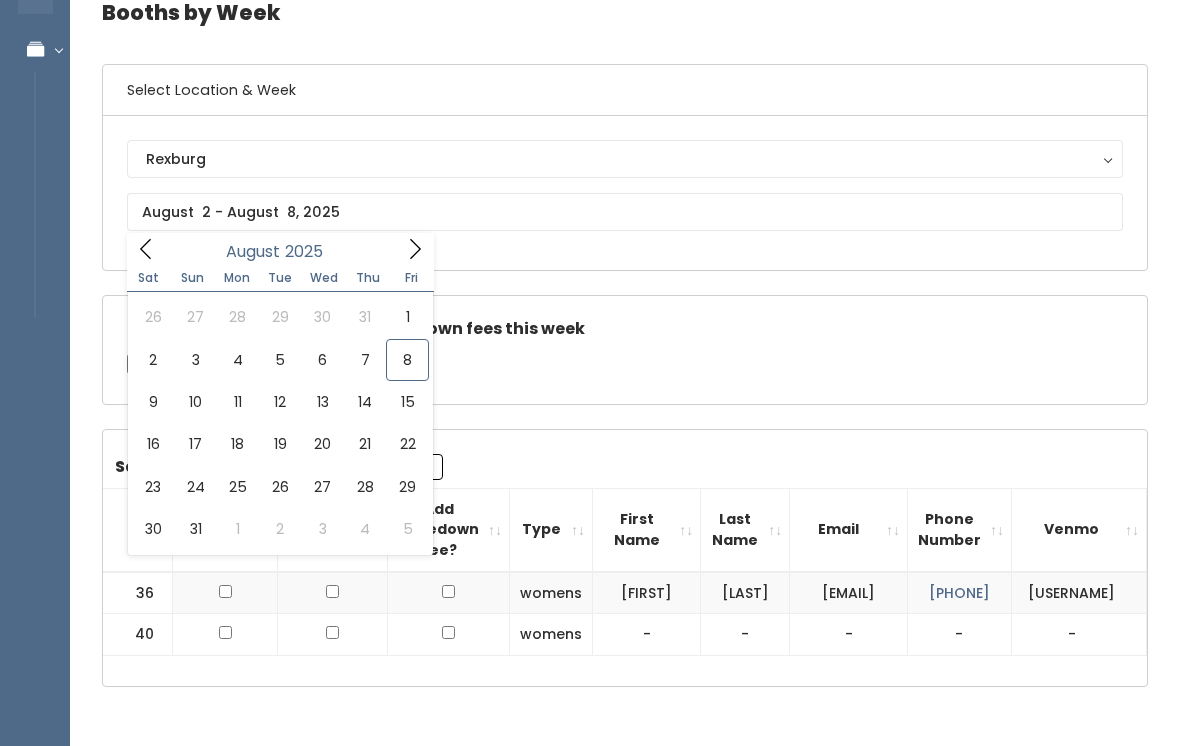 click on "Check this box if there are no takedown fees this week" at bounding box center (625, 350) 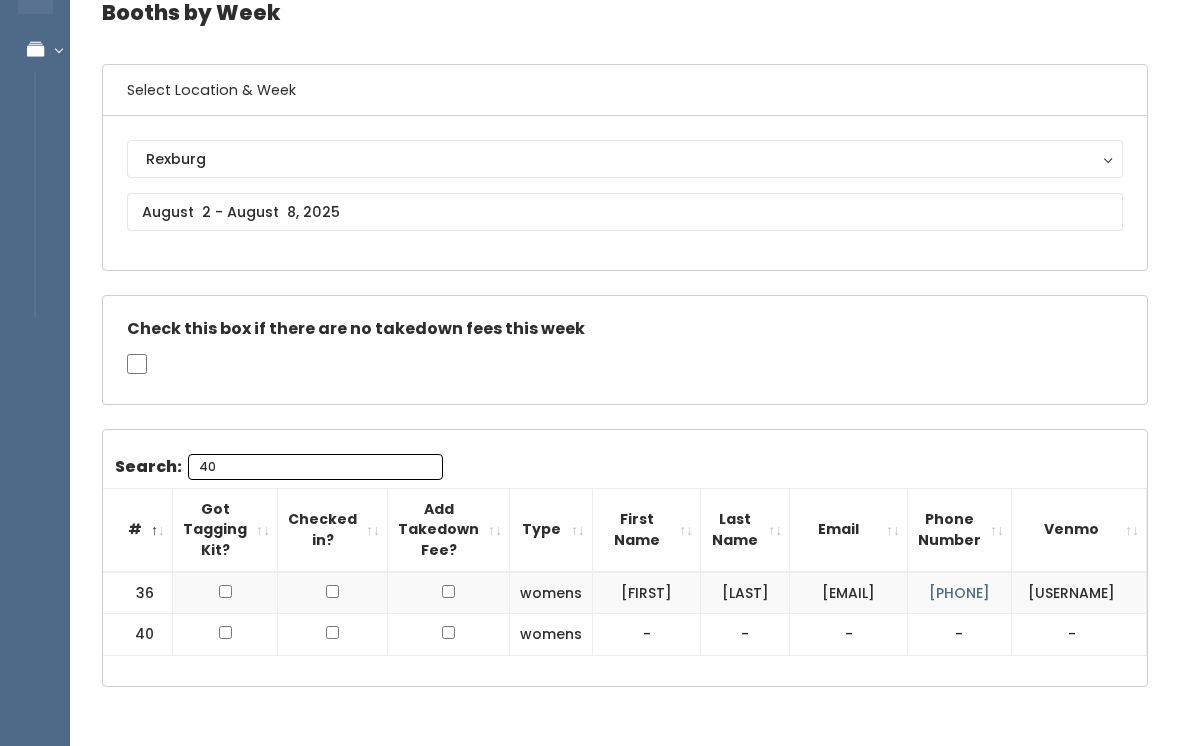 click on "40" at bounding box center (315, 467) 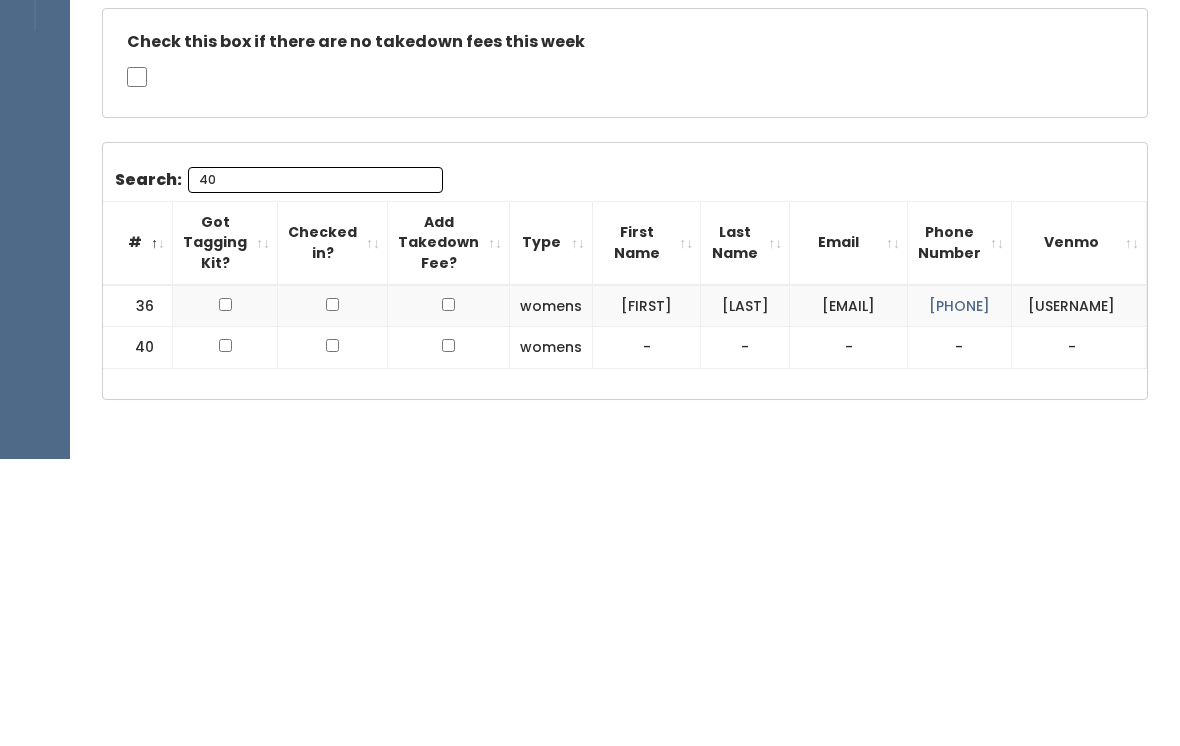 type on "4" 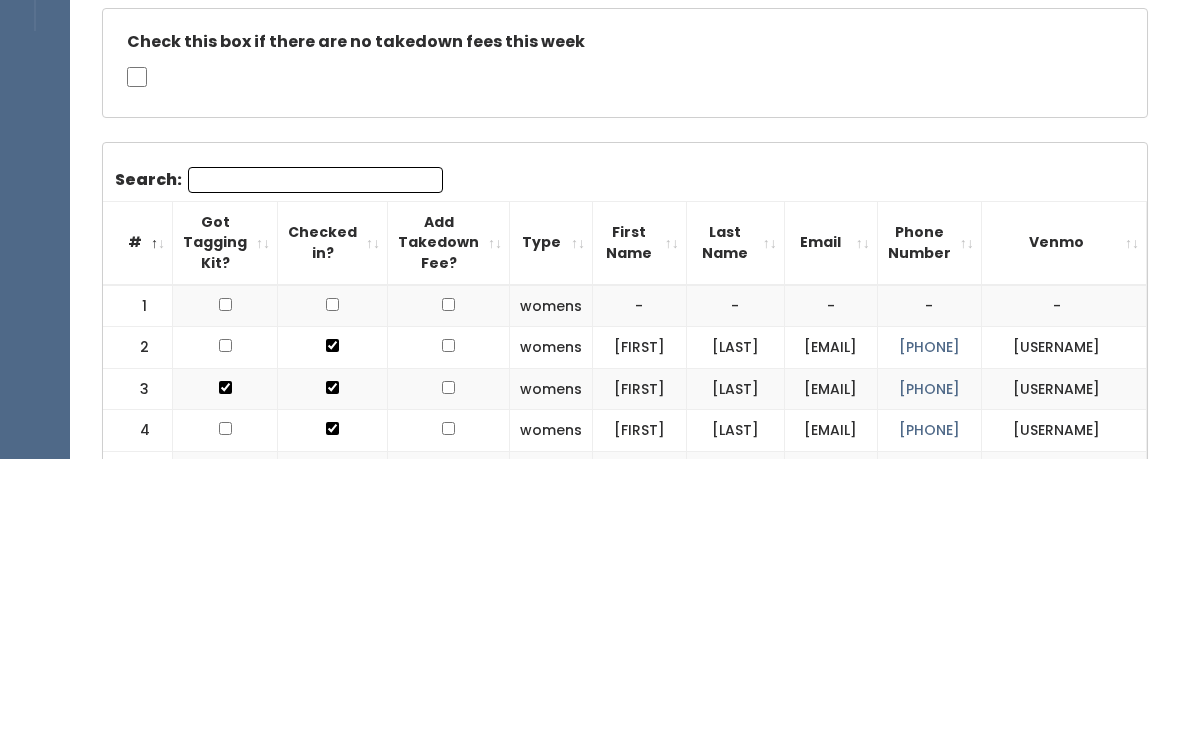type on "9" 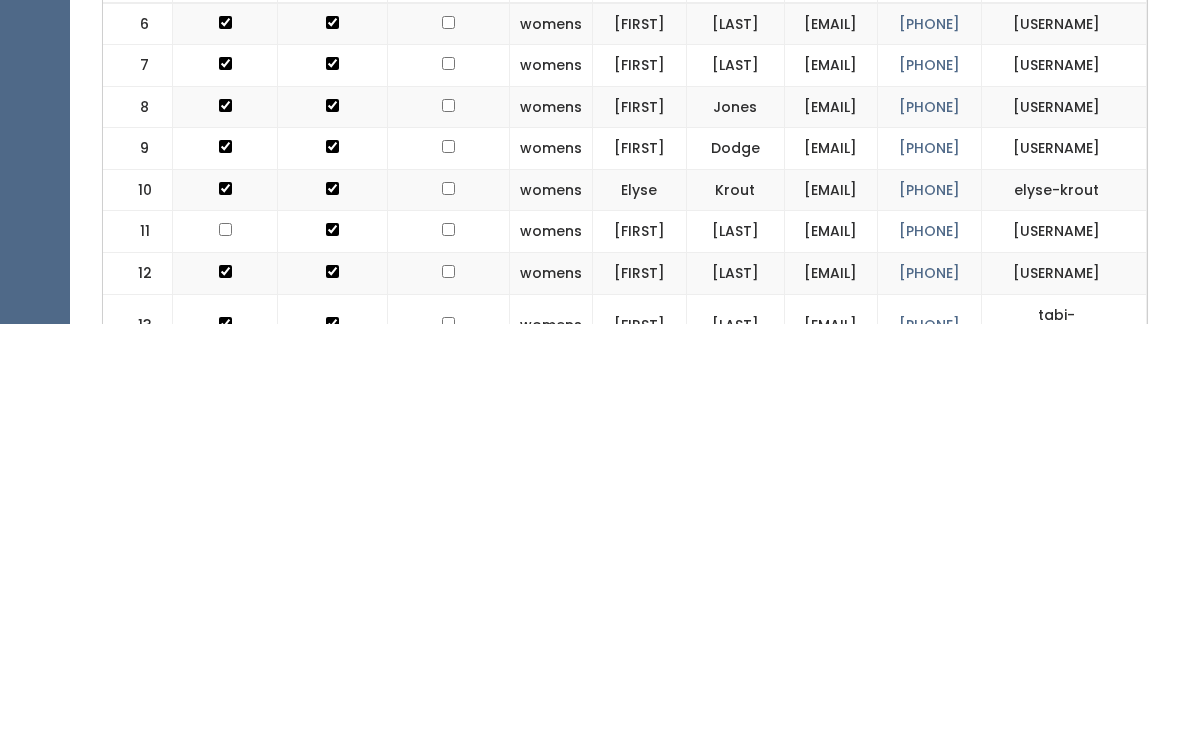 scroll, scrollTop: 247, scrollLeft: 0, axis: vertical 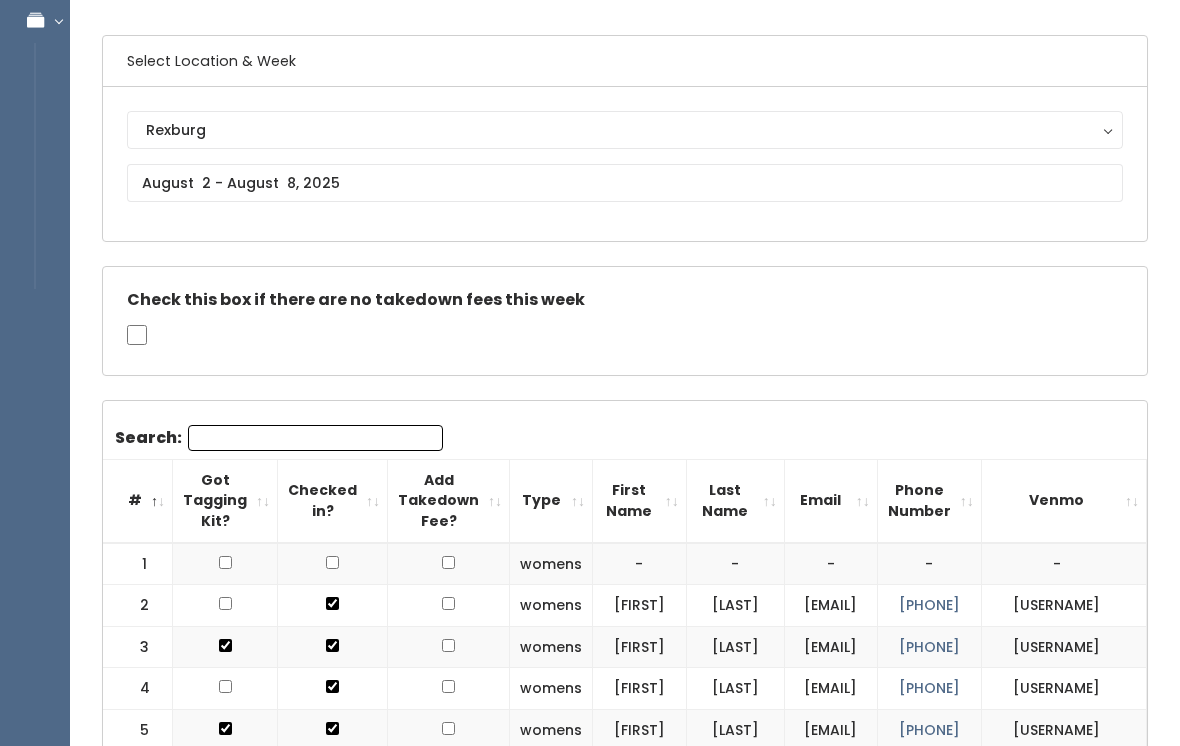 type 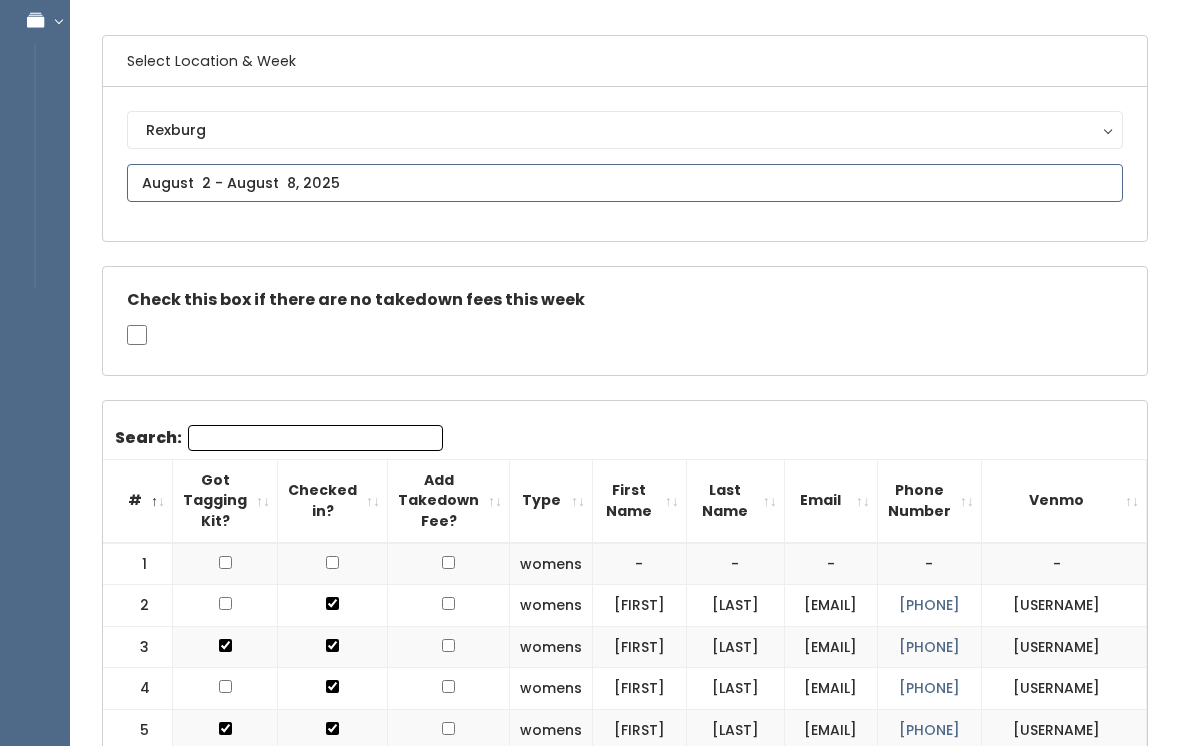 click at bounding box center (625, 183) 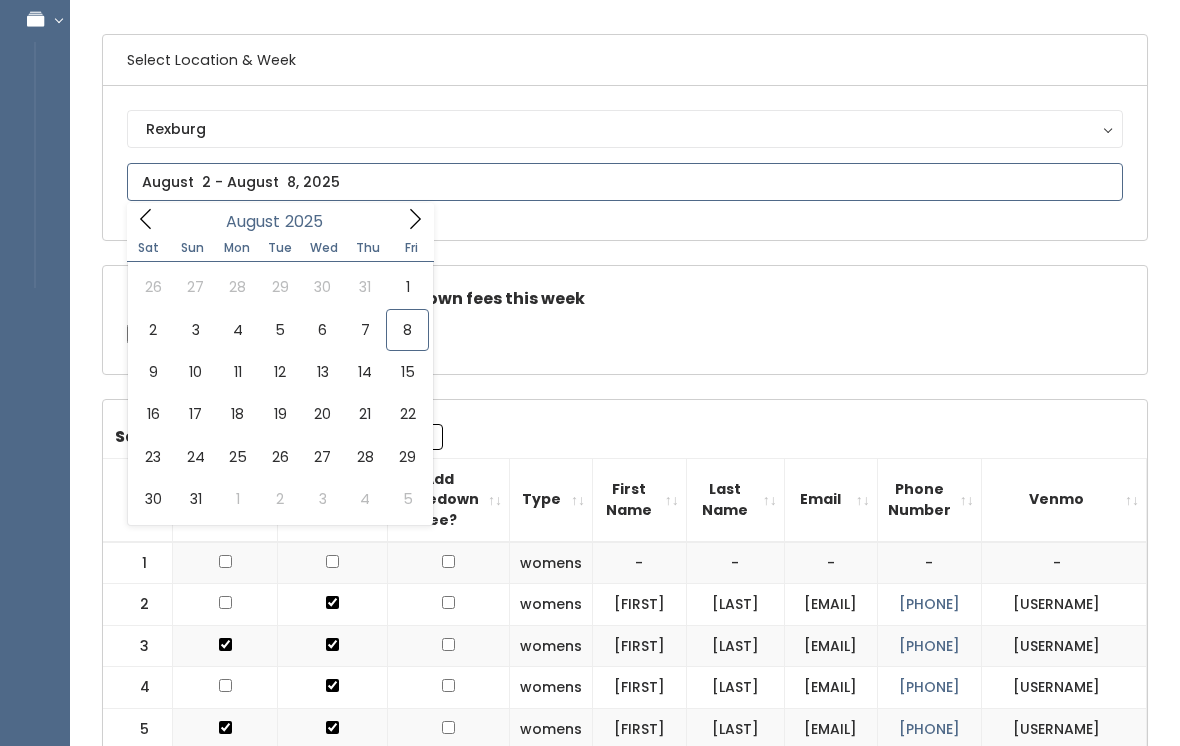 scroll, scrollTop: 129, scrollLeft: 0, axis: vertical 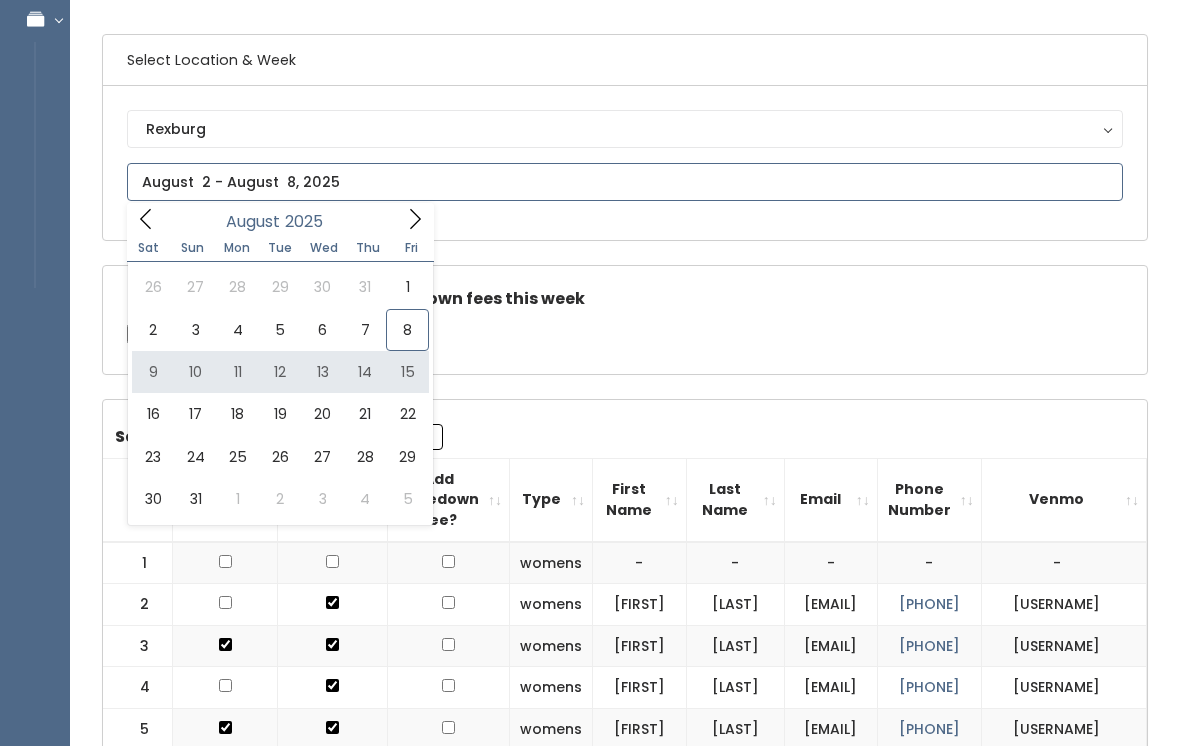 type on "August 9 to August 15" 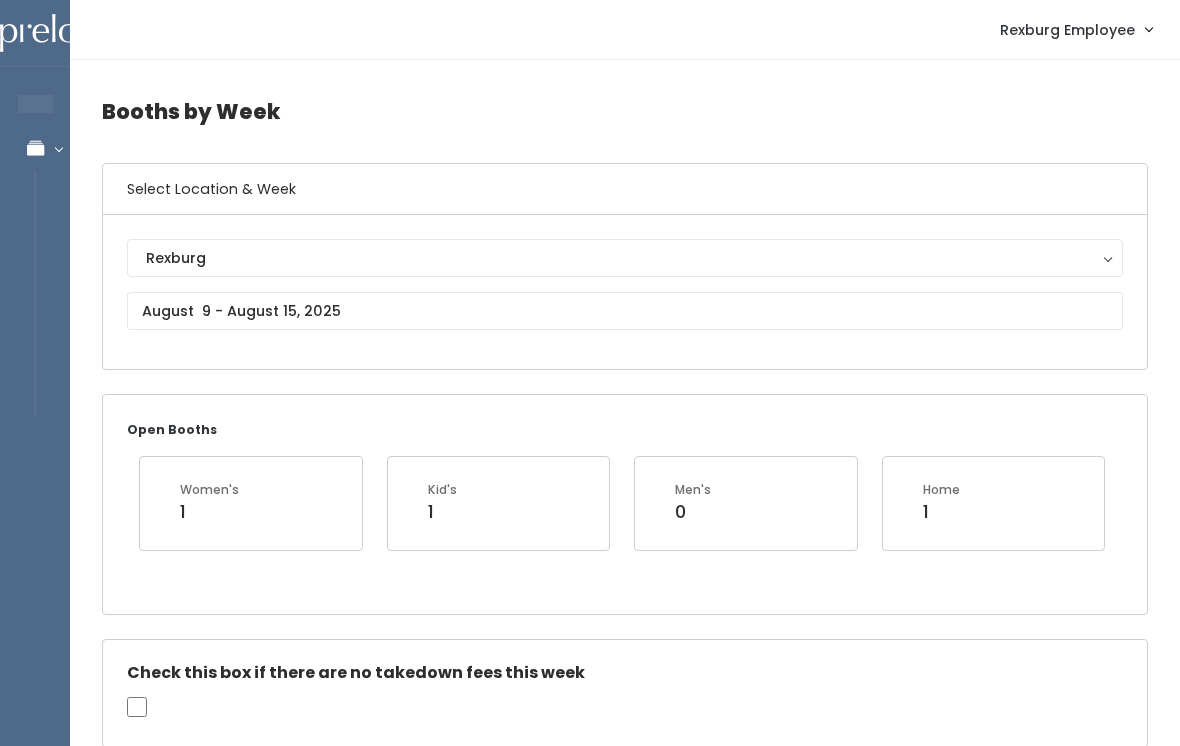 scroll, scrollTop: 0, scrollLeft: 0, axis: both 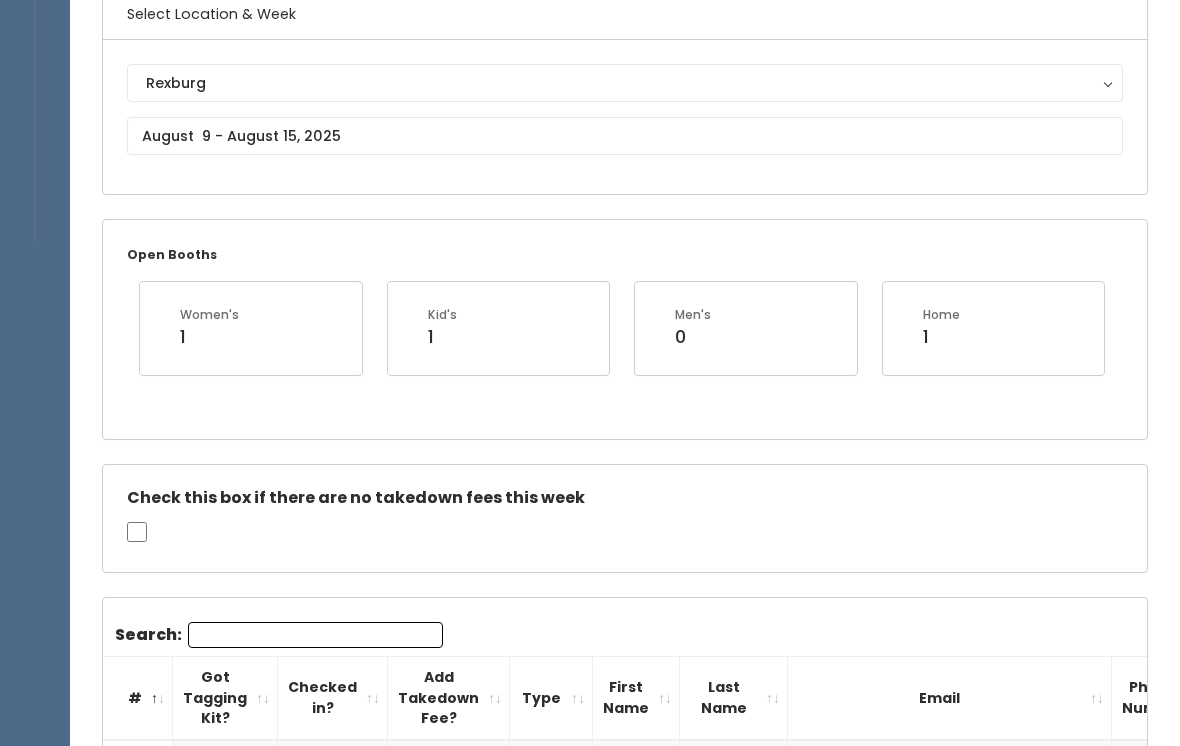 click on "Search:" at bounding box center [315, 636] 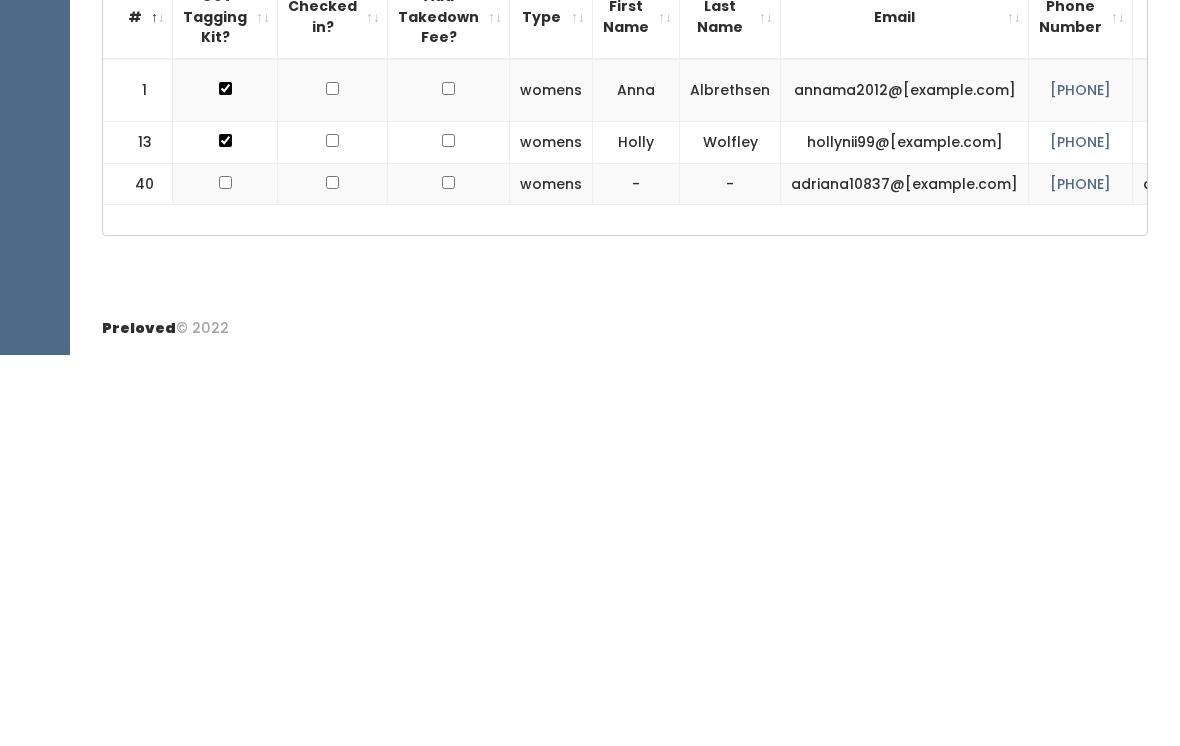scroll, scrollTop: 496, scrollLeft: 0, axis: vertical 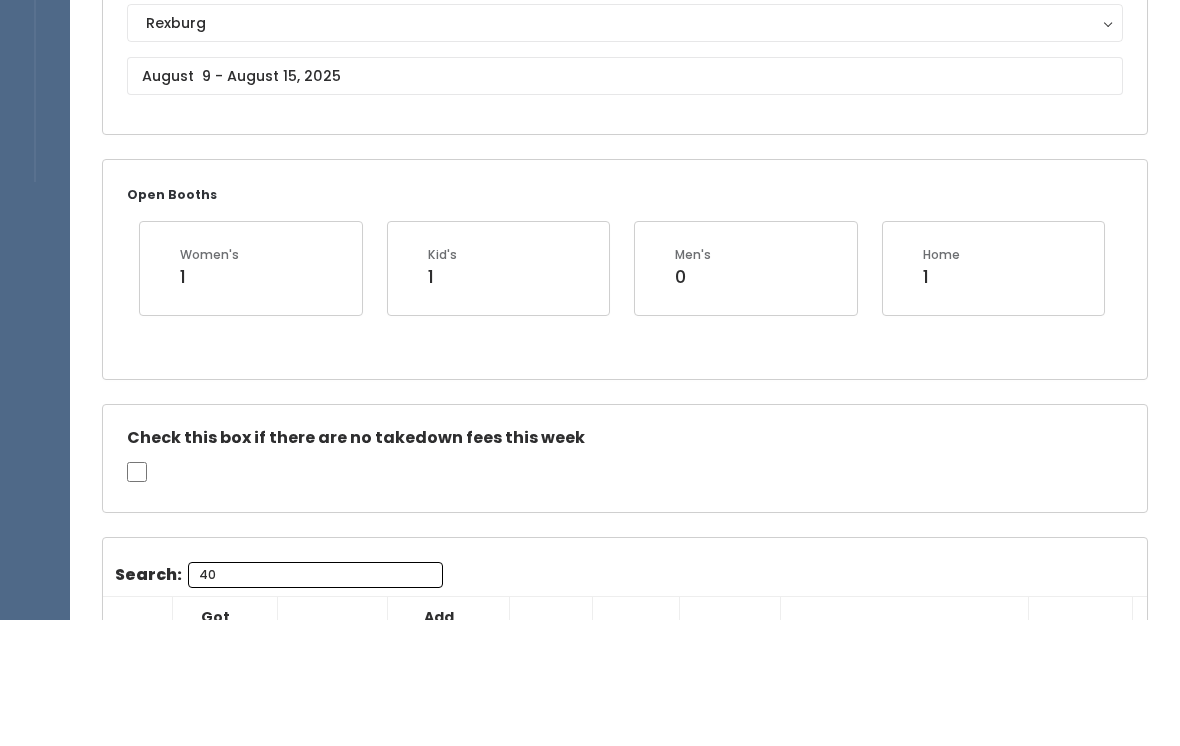 type on "40" 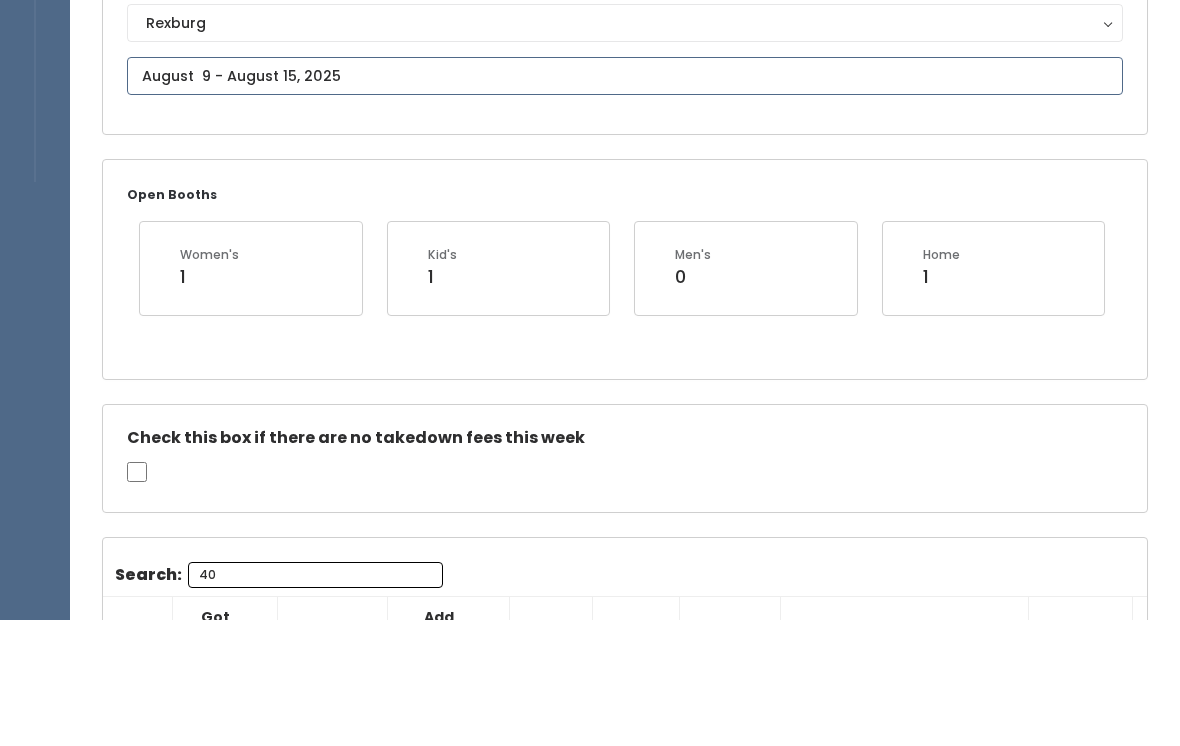 click at bounding box center (625, 203) 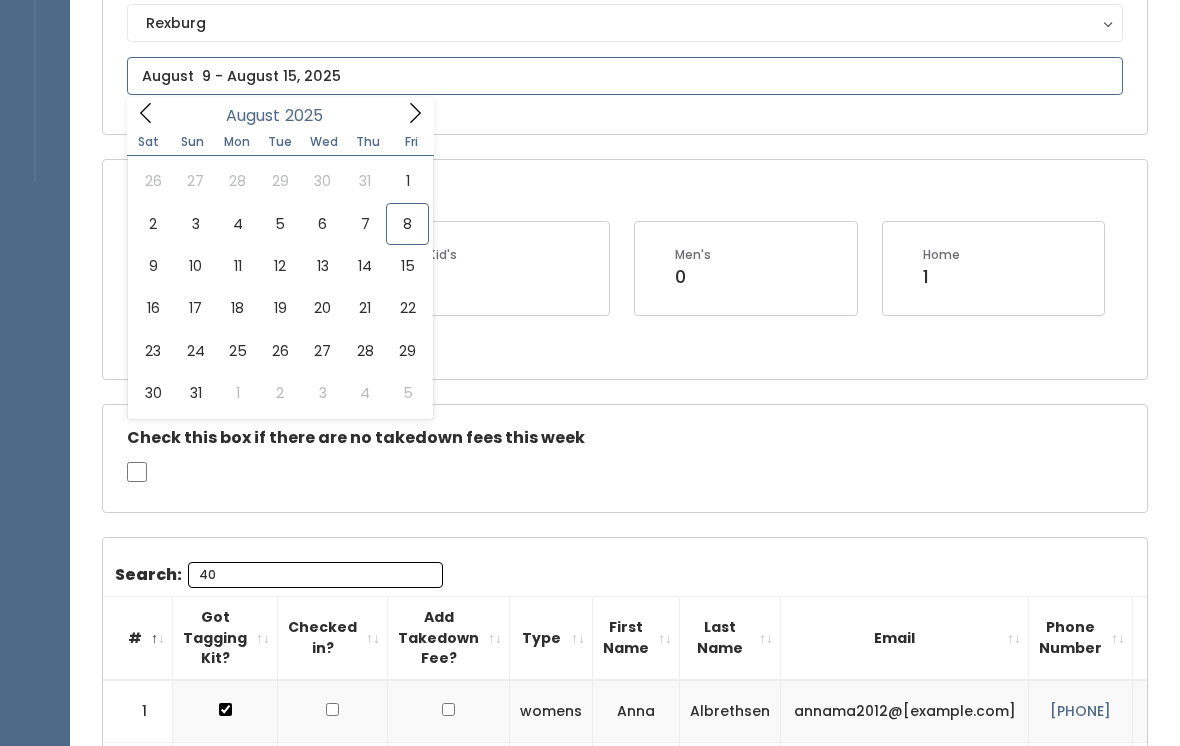 type on "August 2 to August 8" 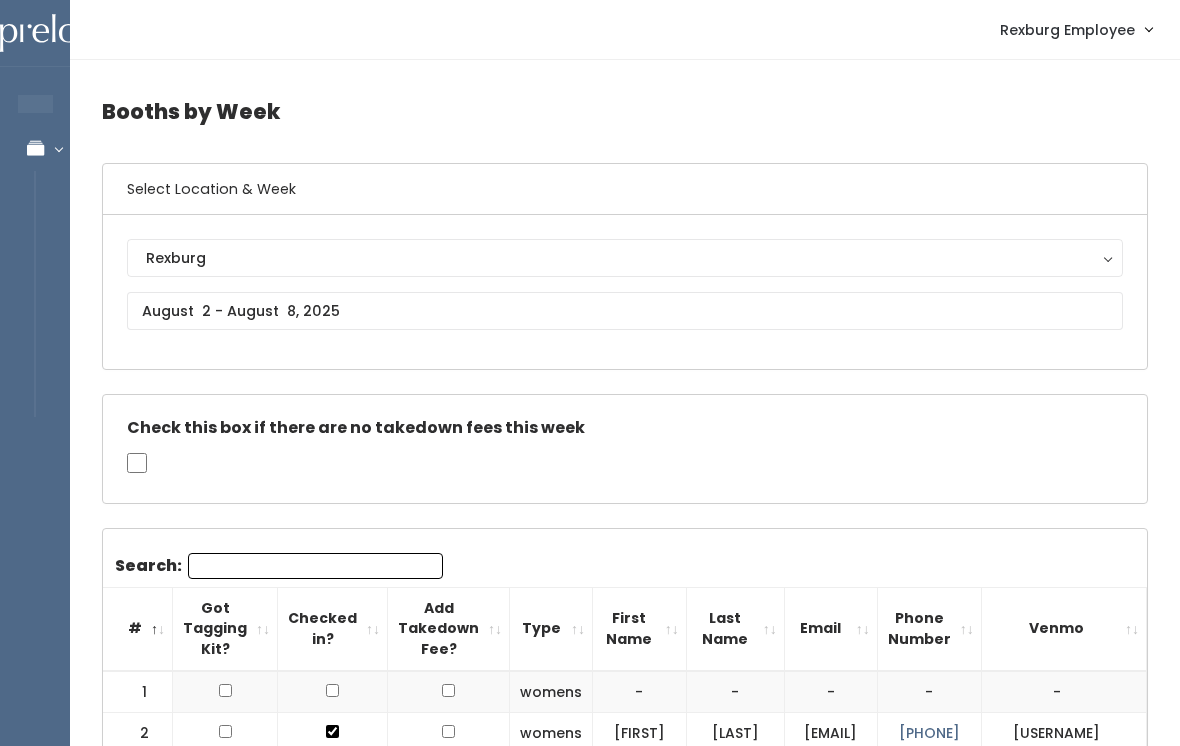 scroll, scrollTop: 0, scrollLeft: 0, axis: both 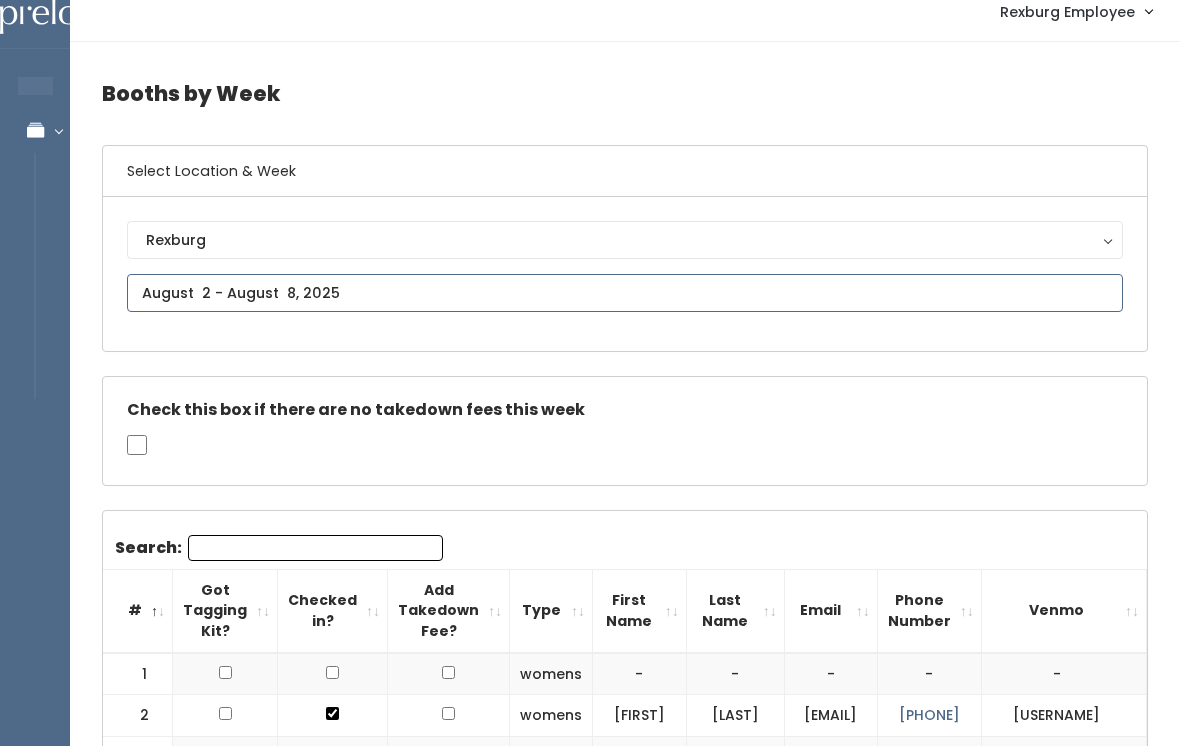 click on "EMPLOYEES
Manage Bookings
Booths by Week
All Bookings
Bookings with Booths
Booth Discounts
Seller Check-in
Rexburg Employee
Admin Home
My bookings
Account settings" at bounding box center [590, 1598] 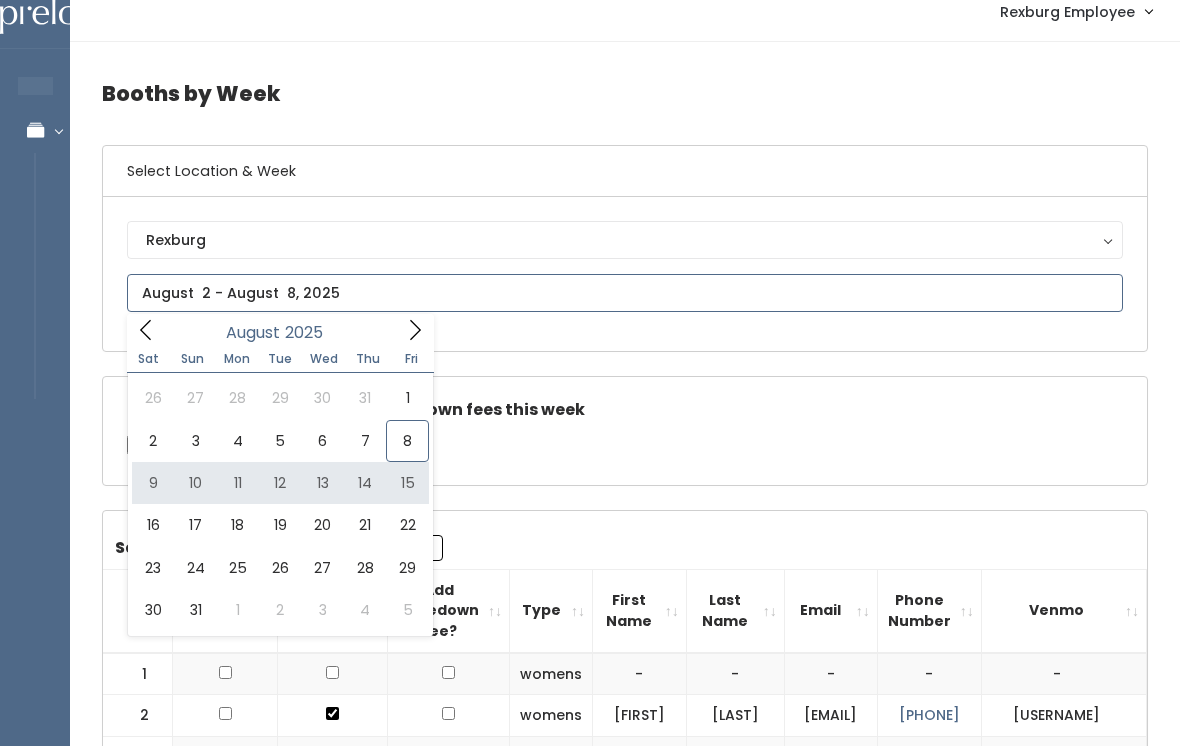 type on "August 9 to August 15" 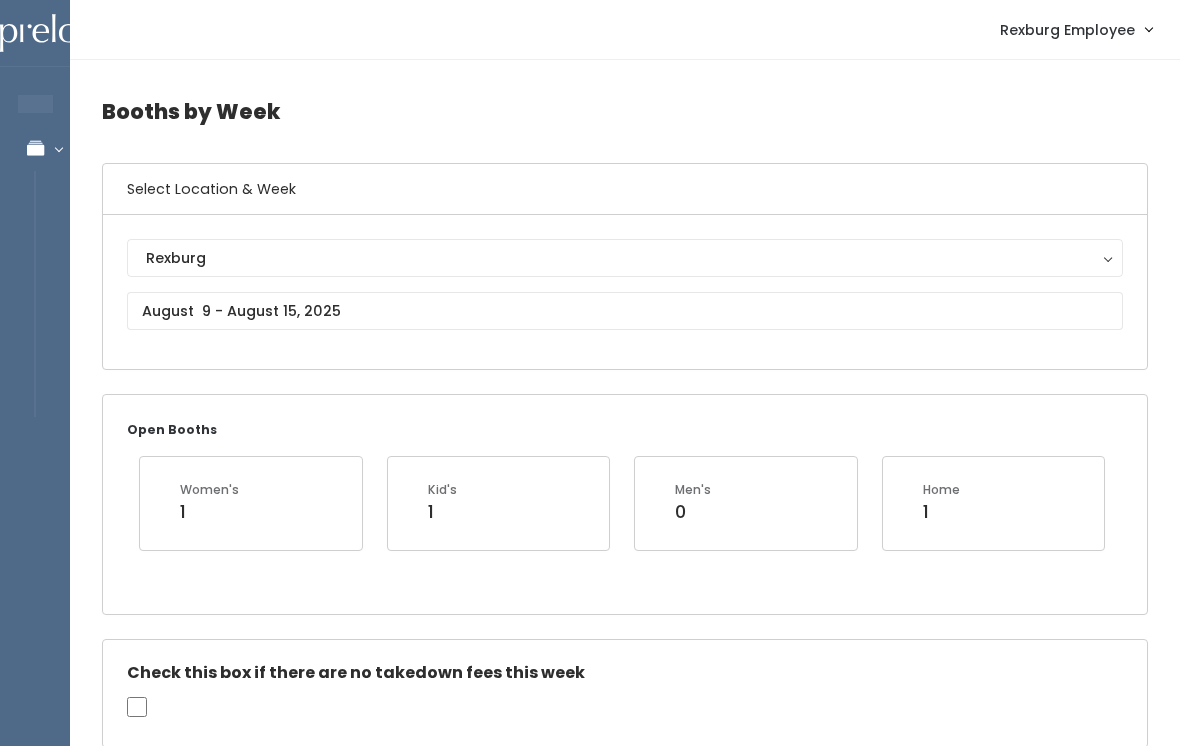 scroll, scrollTop: 0, scrollLeft: 0, axis: both 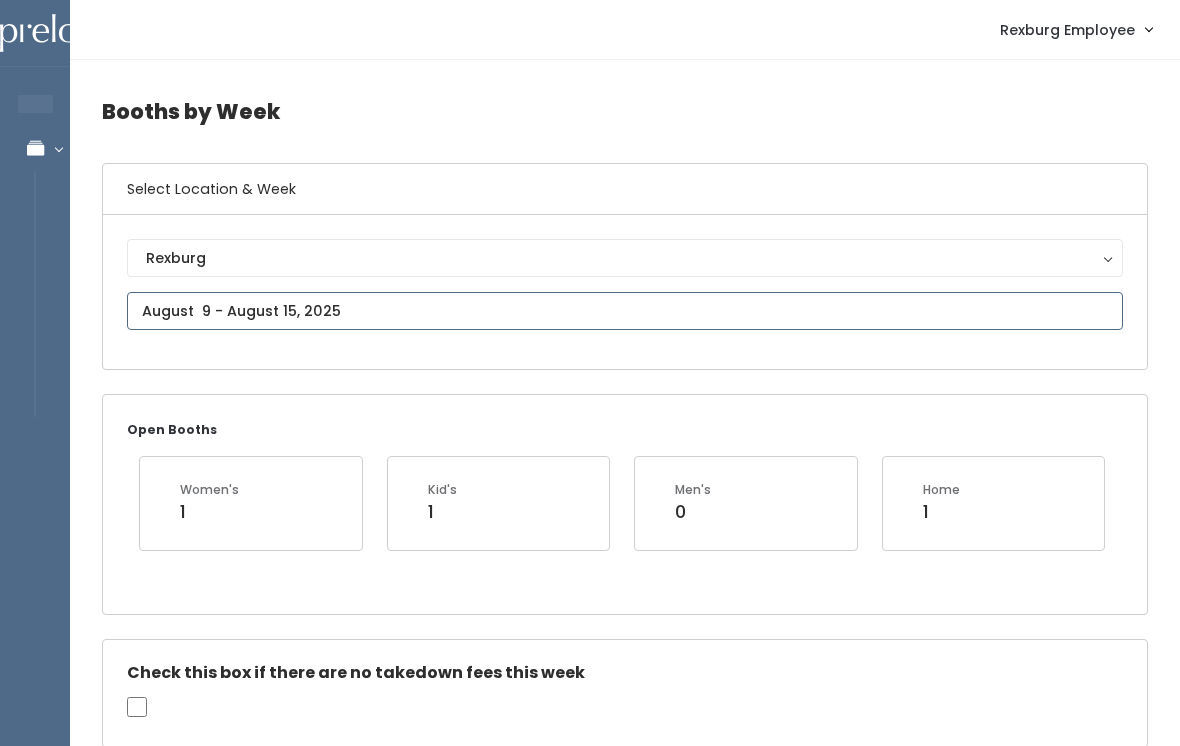 click at bounding box center [625, 311] 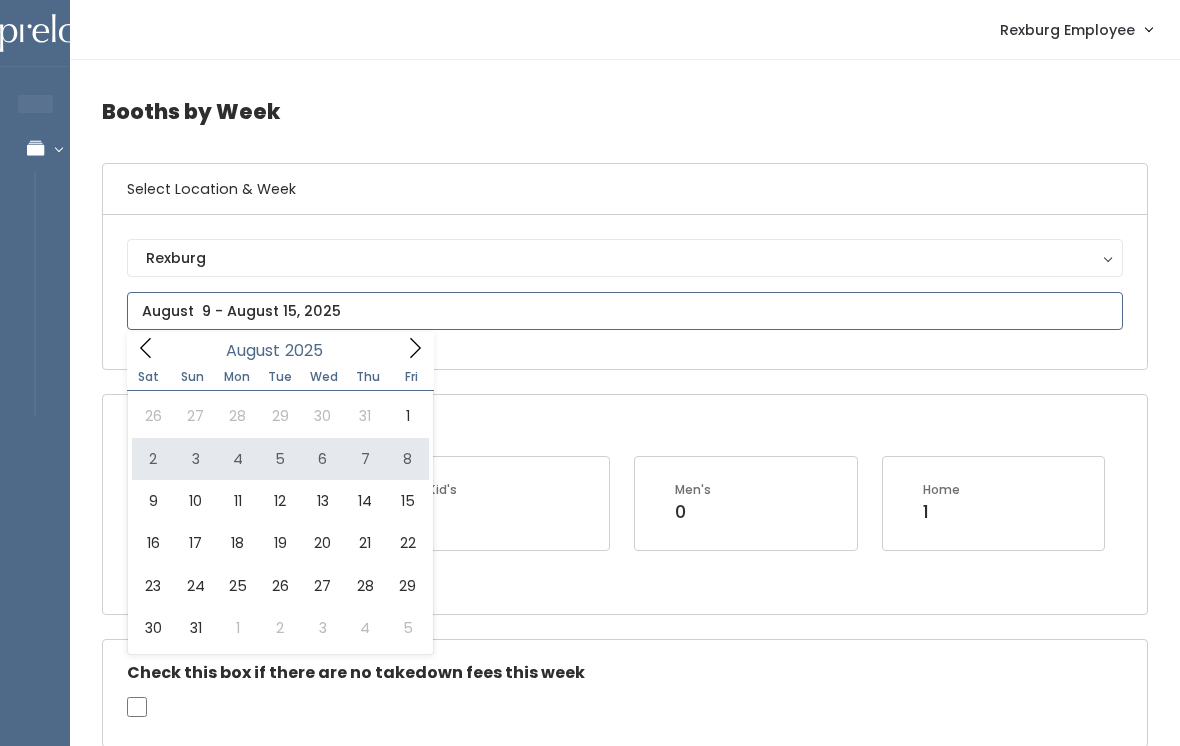 type on "August 2 to August 8" 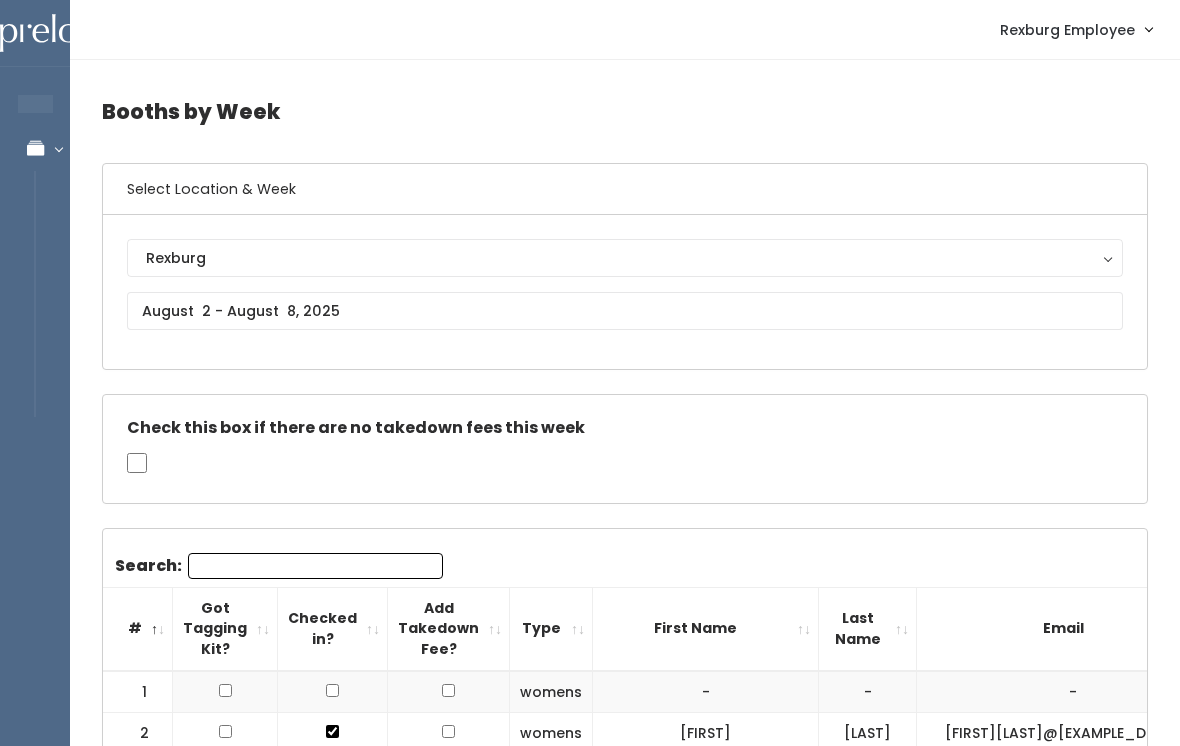 scroll, scrollTop: 0, scrollLeft: 0, axis: both 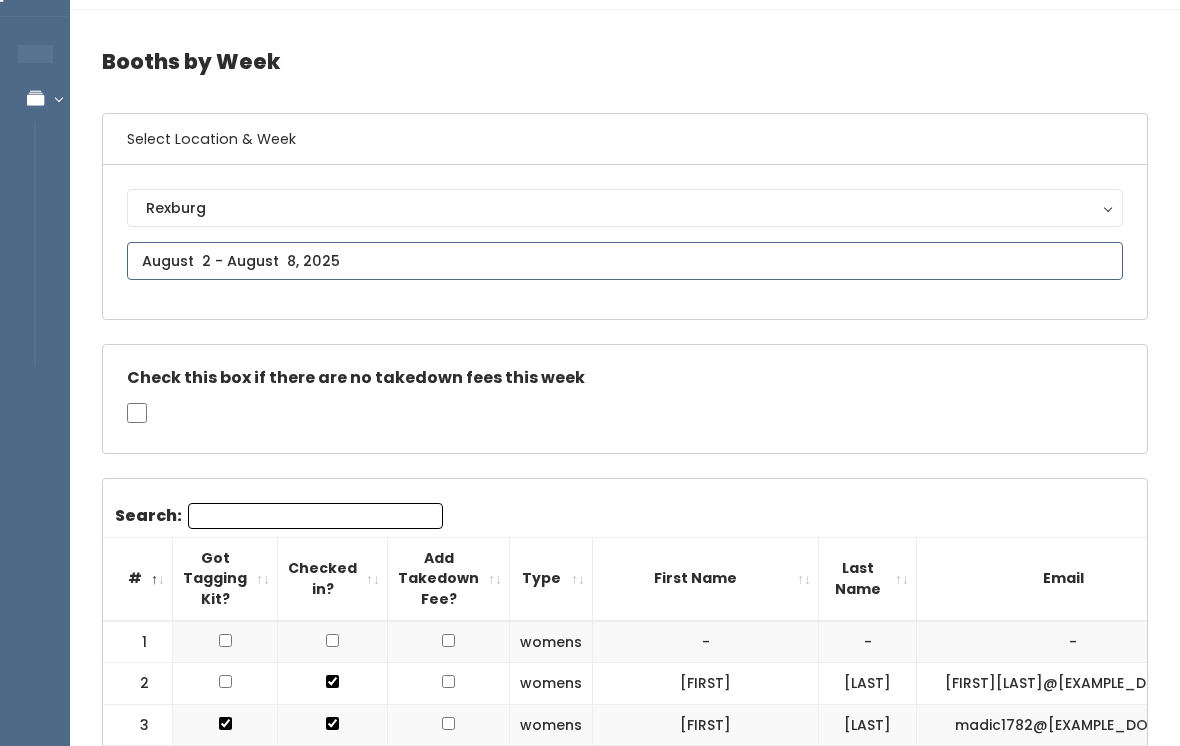 click on "EMPLOYEES
Manage Bookings
Booths by Week
All Bookings
Bookings with Booths
Booth Discounts
Seller Check-in
Rexburg Employee
Admin Home
My bookings
Account settings" at bounding box center [590, 1680] 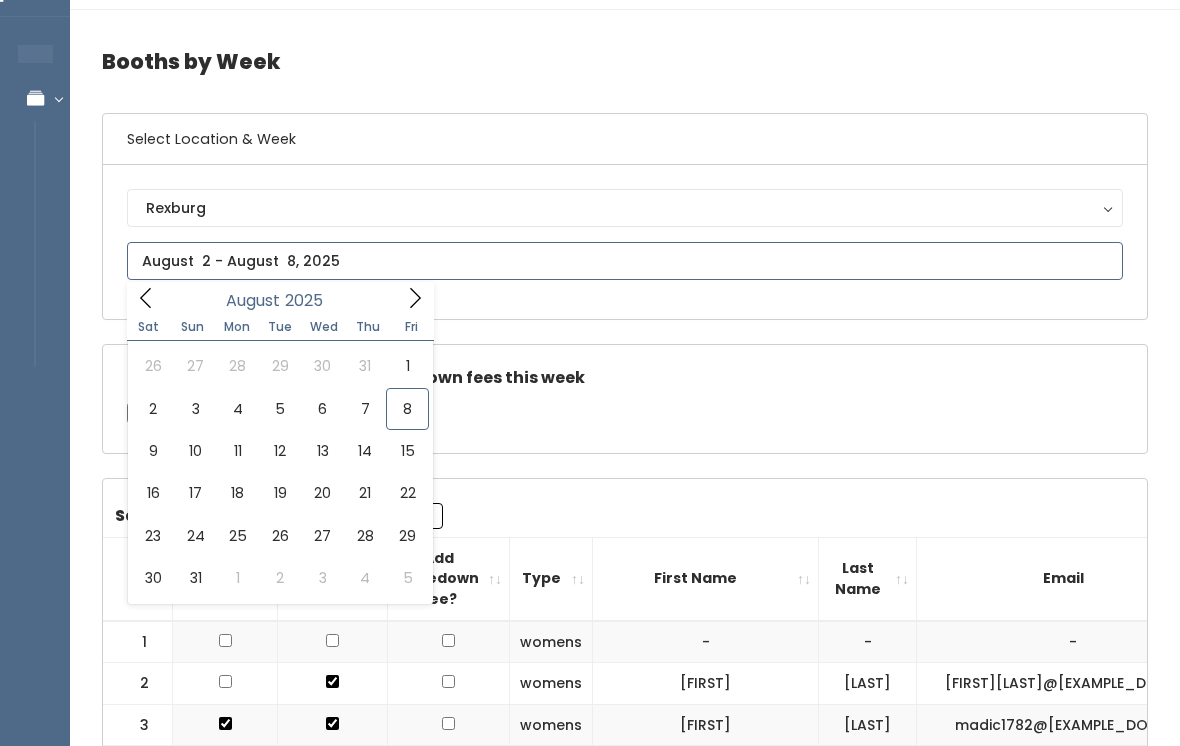 scroll, scrollTop: 50, scrollLeft: 0, axis: vertical 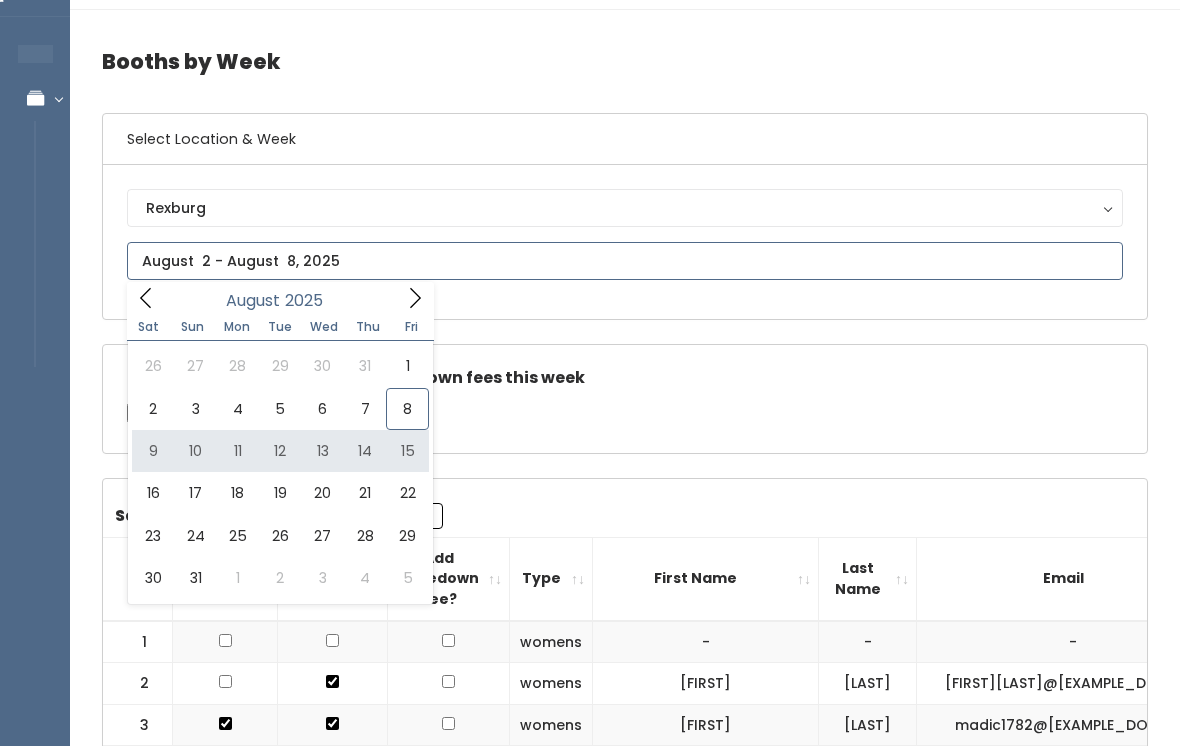 type on "August 9 to August 15" 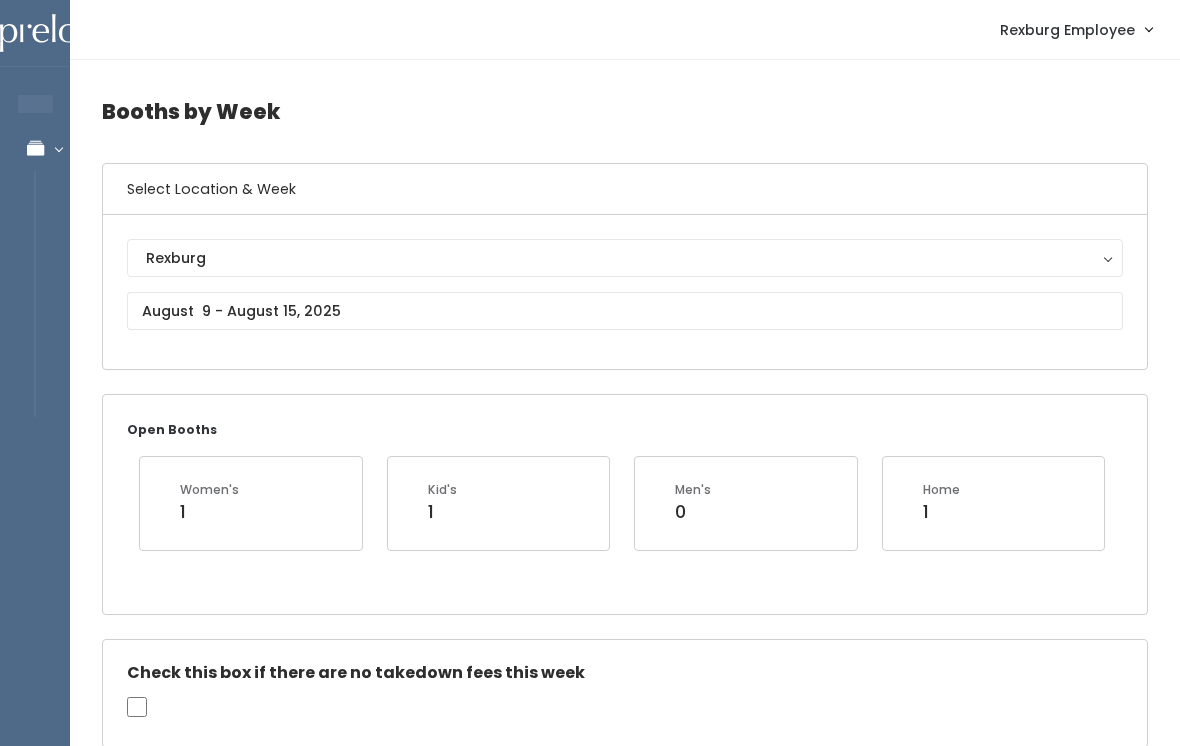 scroll, scrollTop: 0, scrollLeft: 0, axis: both 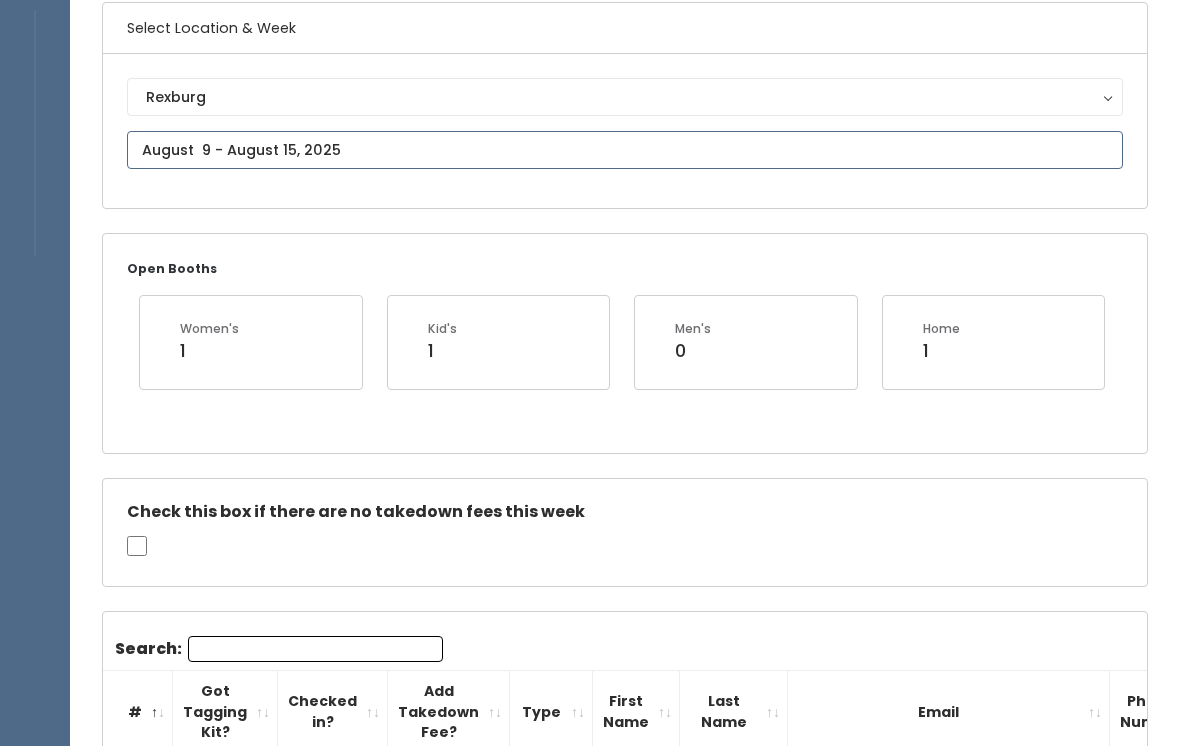 click on "EMPLOYEES
Manage Bookings
Booths by Week
All Bookings
Bookings with Booths
Booth Discounts
Seller Check-in
Rexburg Employee
Admin Home
My bookings
Account settings" at bounding box center [590, 1618] 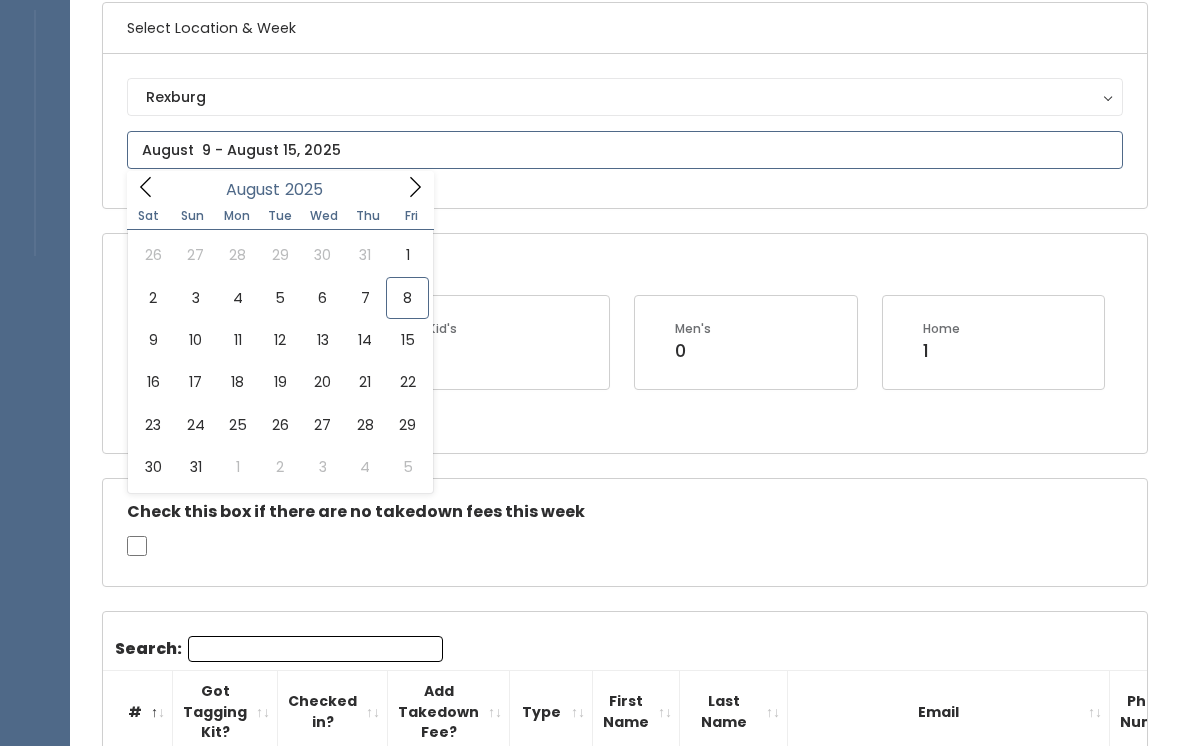 type on "August 2 to August 8" 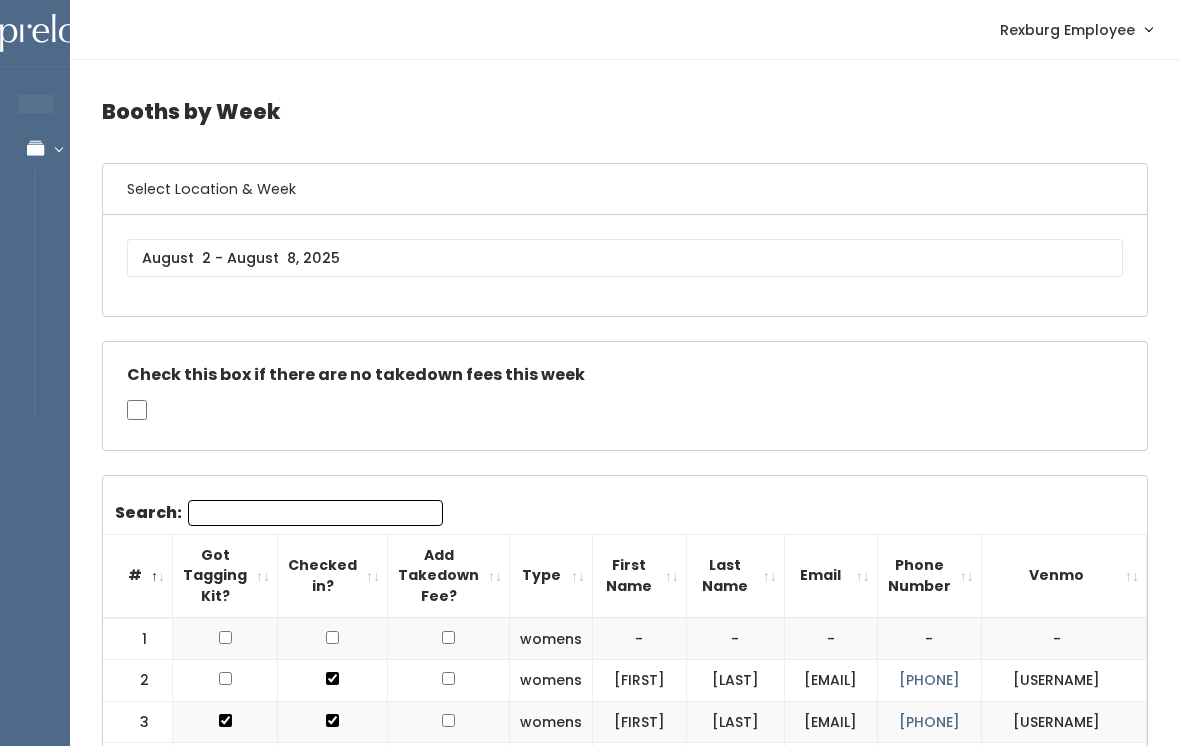 scroll, scrollTop: 0, scrollLeft: 0, axis: both 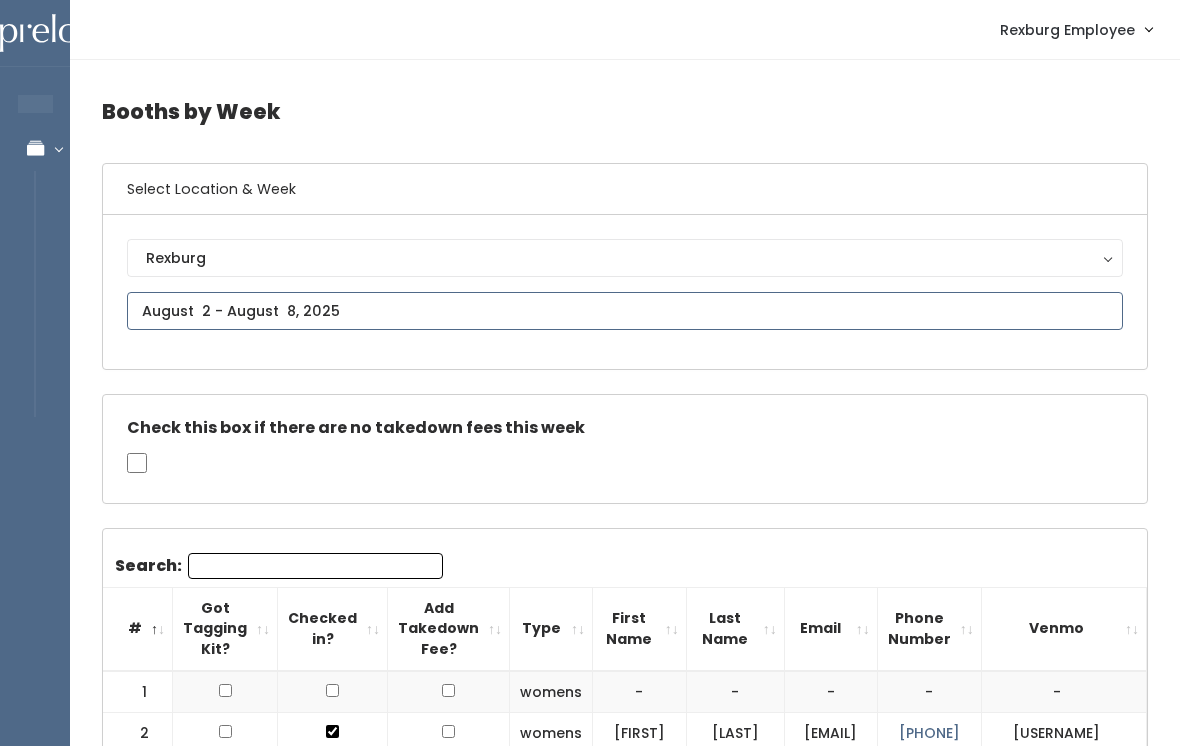 click at bounding box center (625, 311) 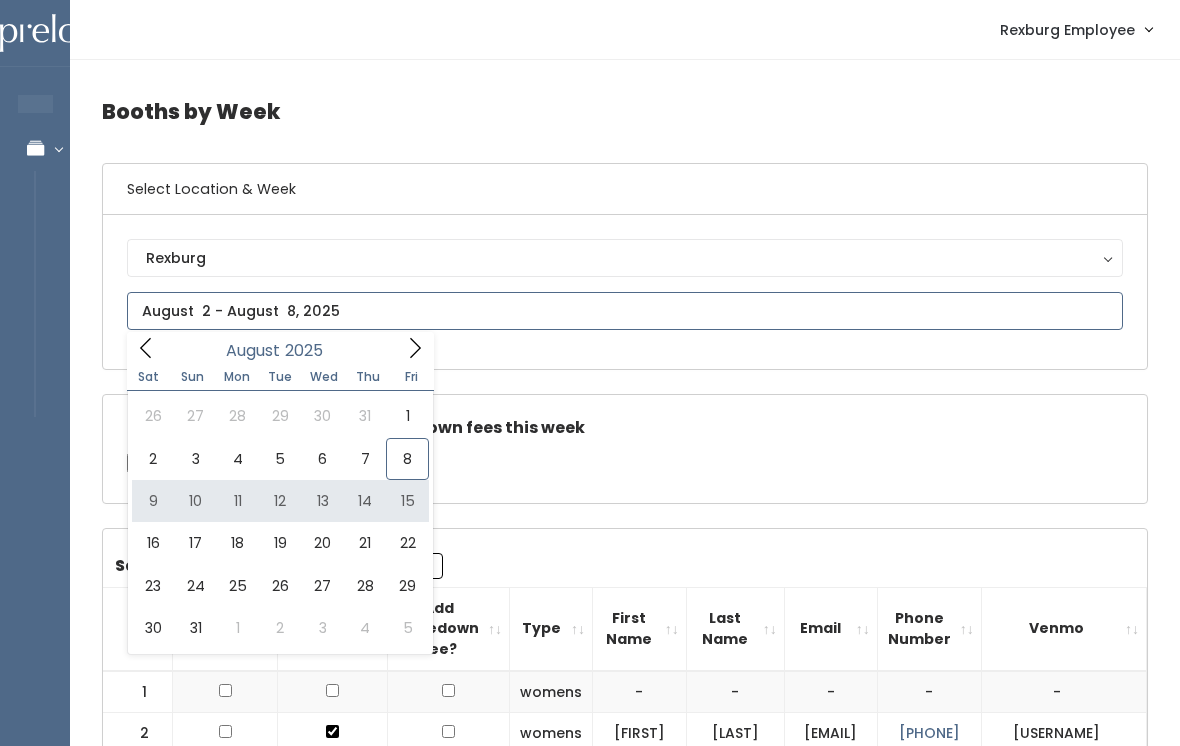 type on "August 9 to August 15" 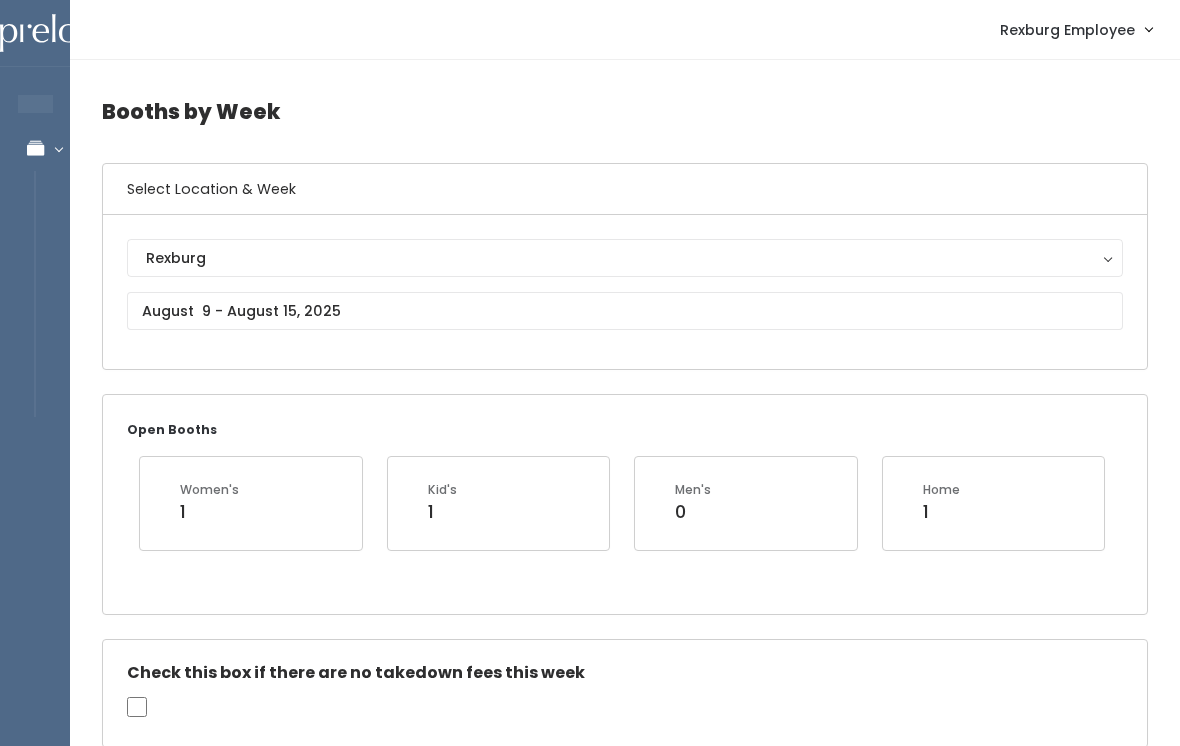 scroll, scrollTop: 0, scrollLeft: 0, axis: both 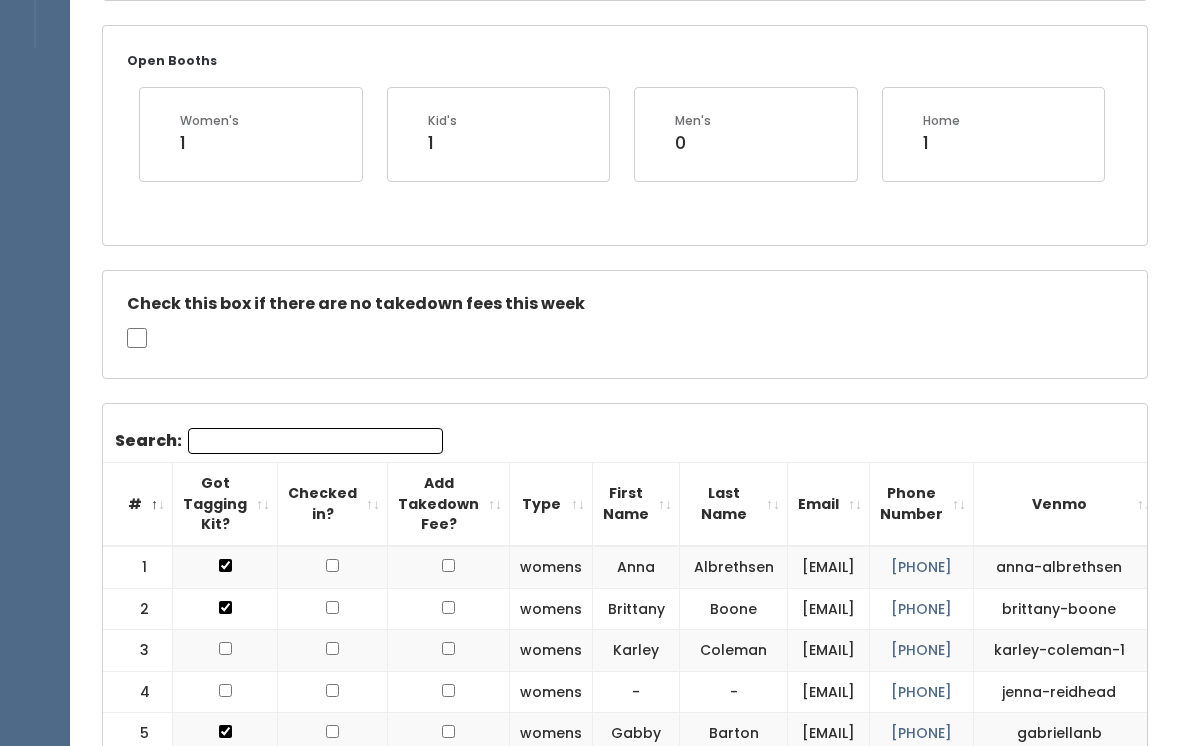 click on "Search:" at bounding box center (315, 442) 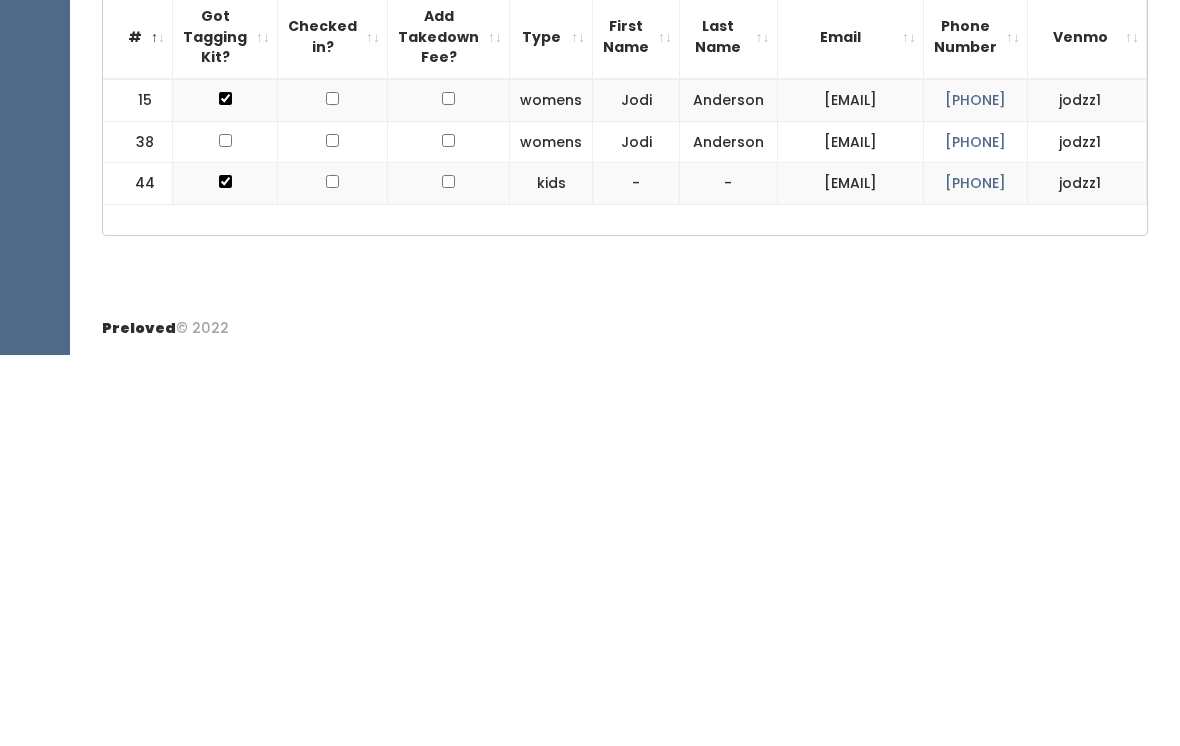 scroll, scrollTop: 497, scrollLeft: 0, axis: vertical 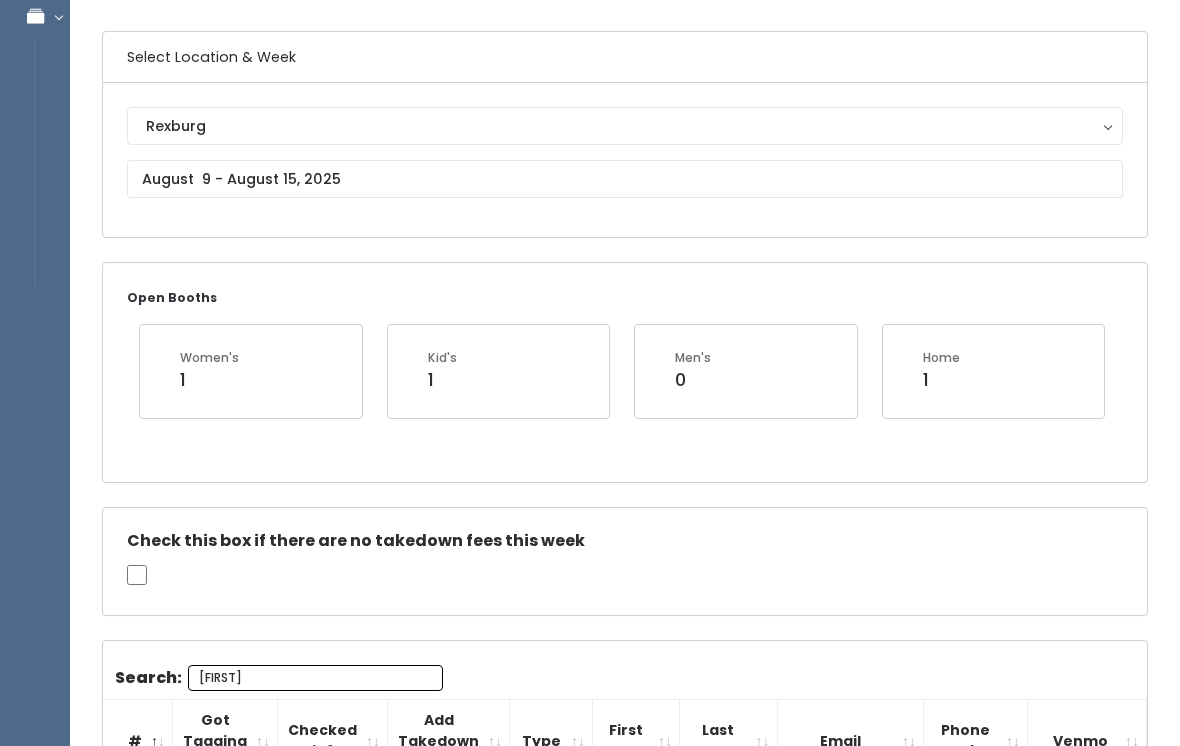 type on "[FIRST]" 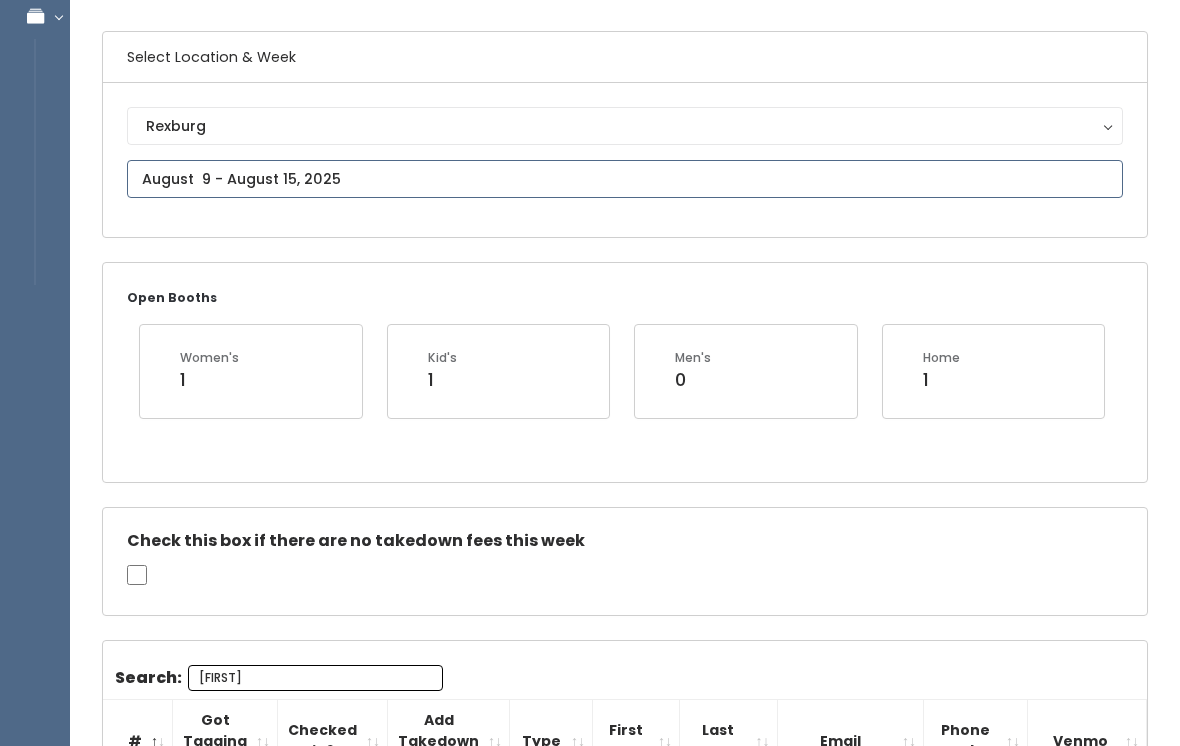 click at bounding box center [625, 179] 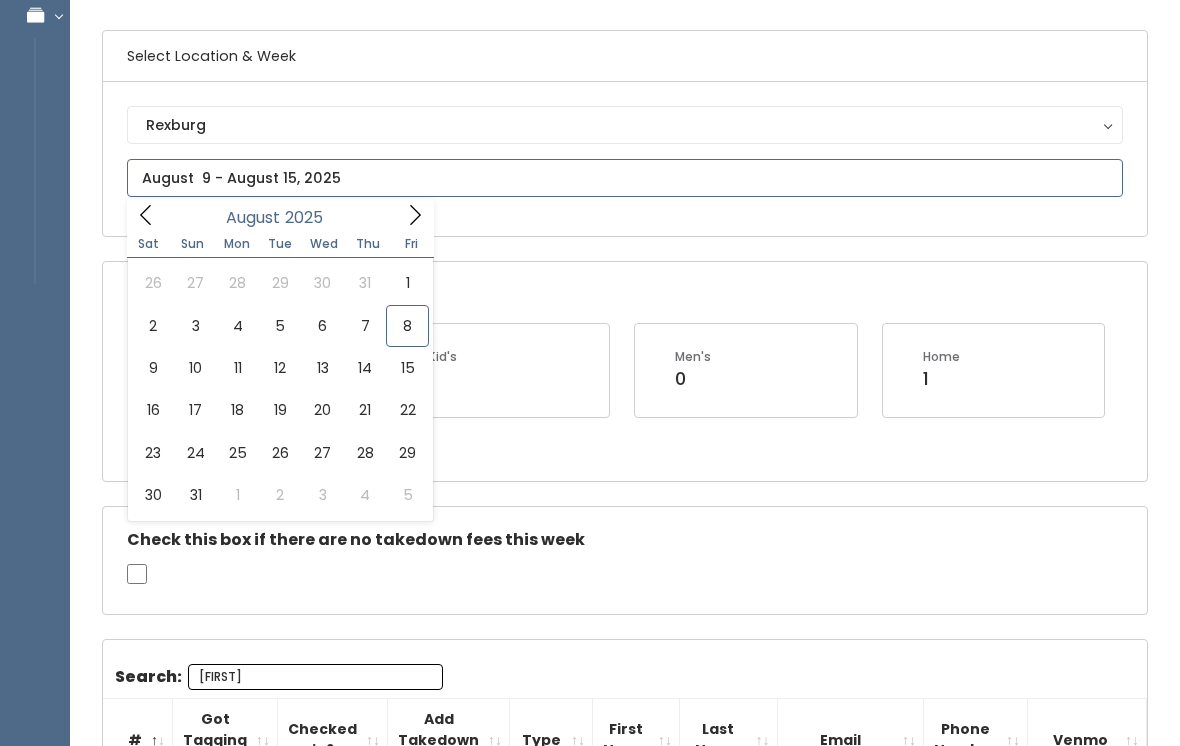 scroll, scrollTop: 133, scrollLeft: 0, axis: vertical 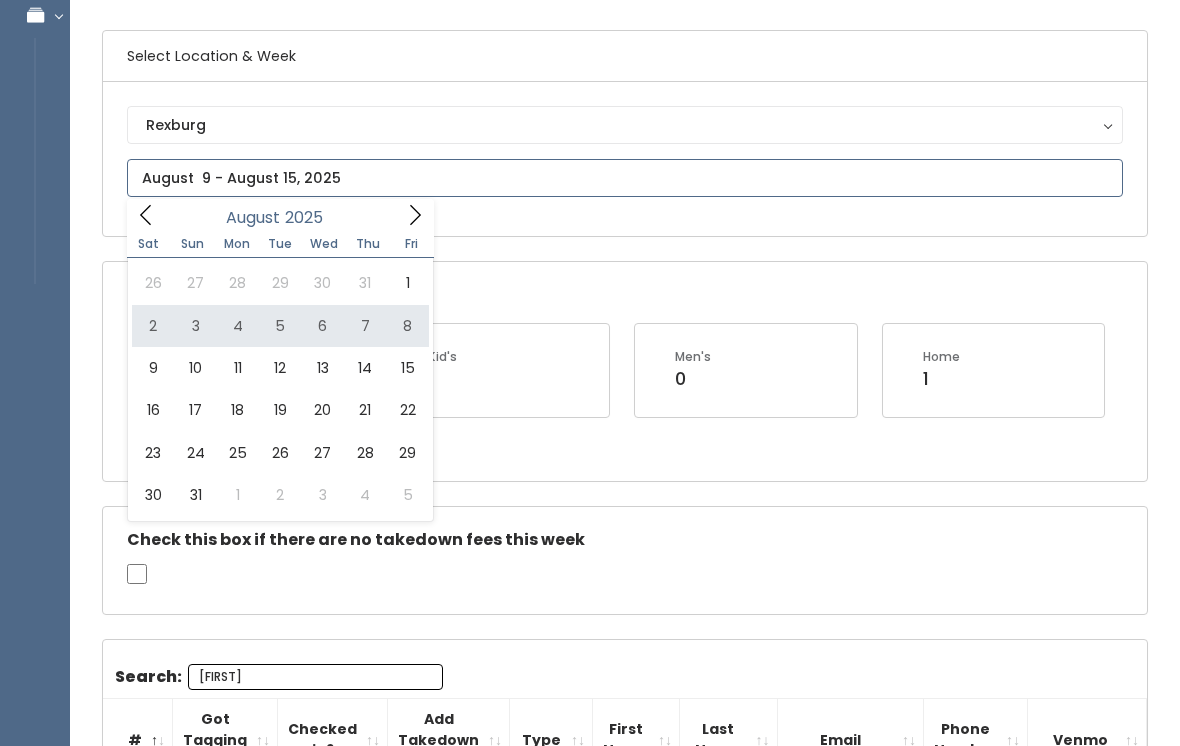 type on "August 2 to August 8" 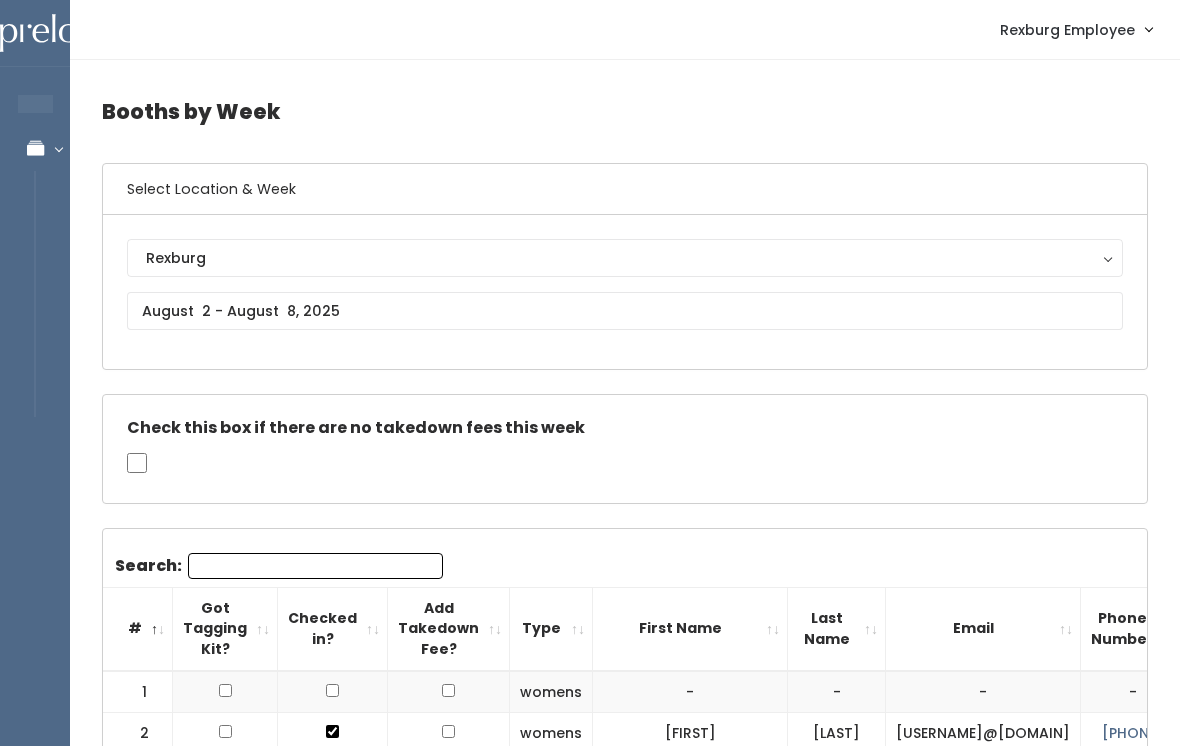 scroll, scrollTop: 0, scrollLeft: 0, axis: both 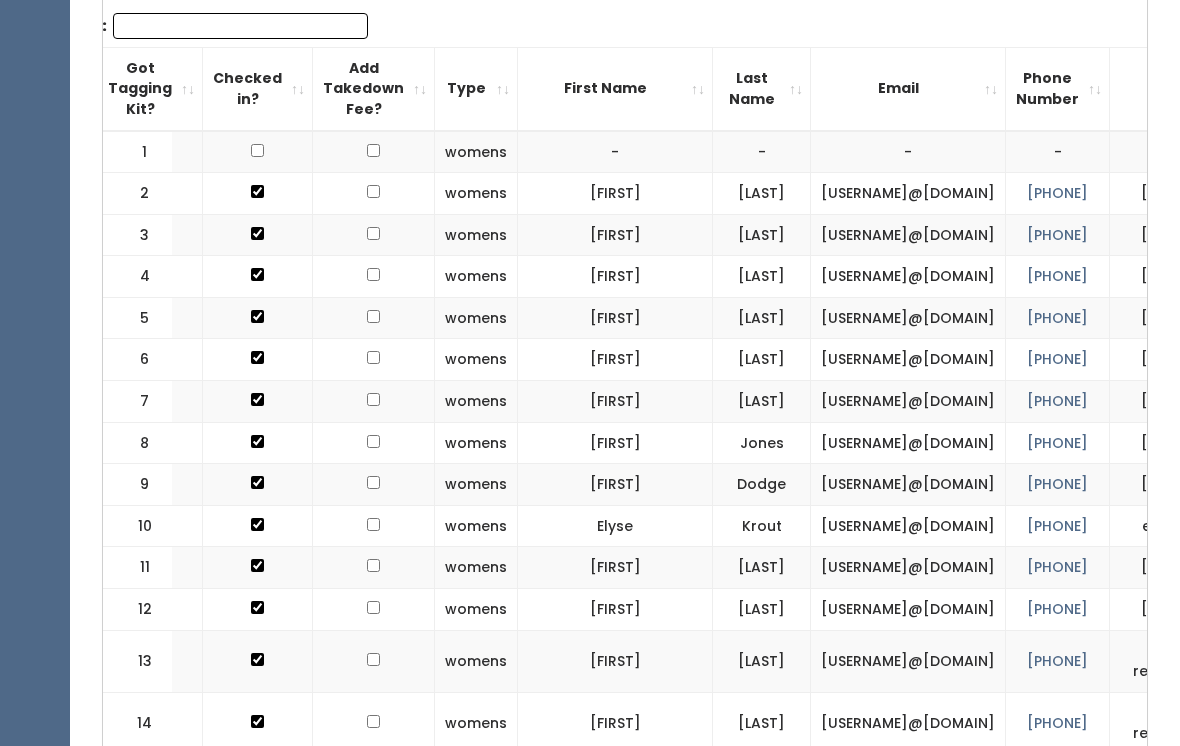 click at bounding box center (374, 318) 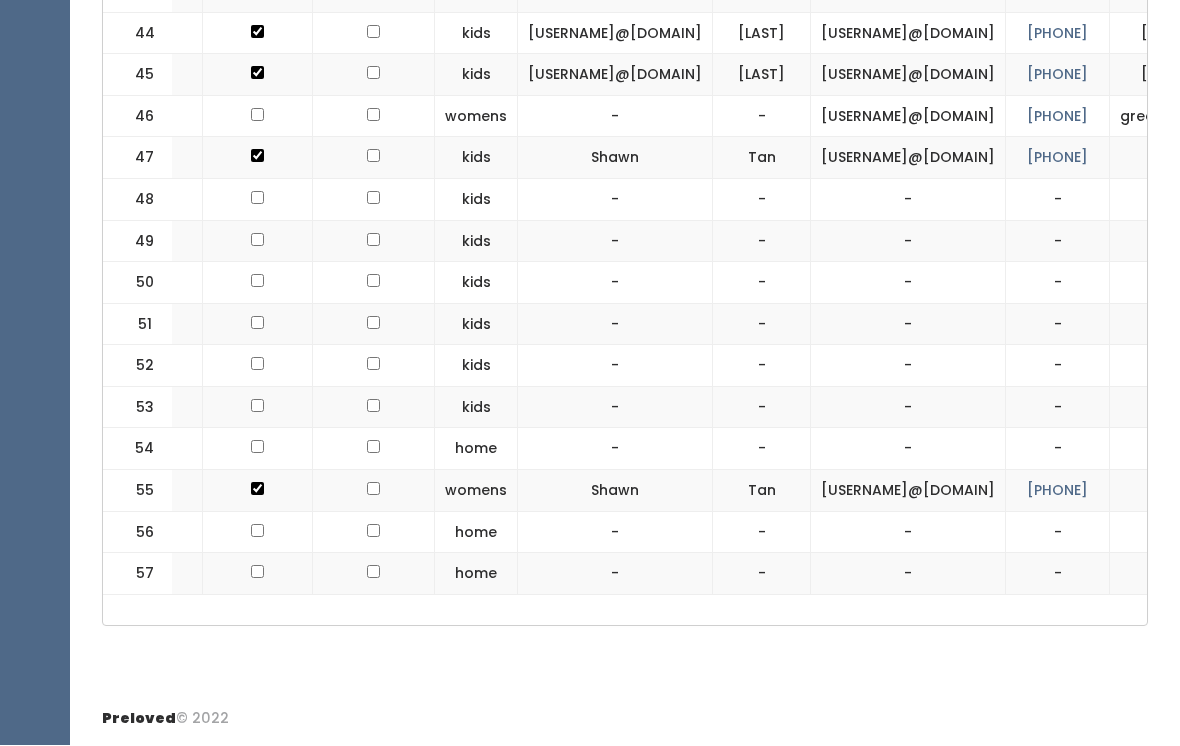 scroll, scrollTop: 2860, scrollLeft: 0, axis: vertical 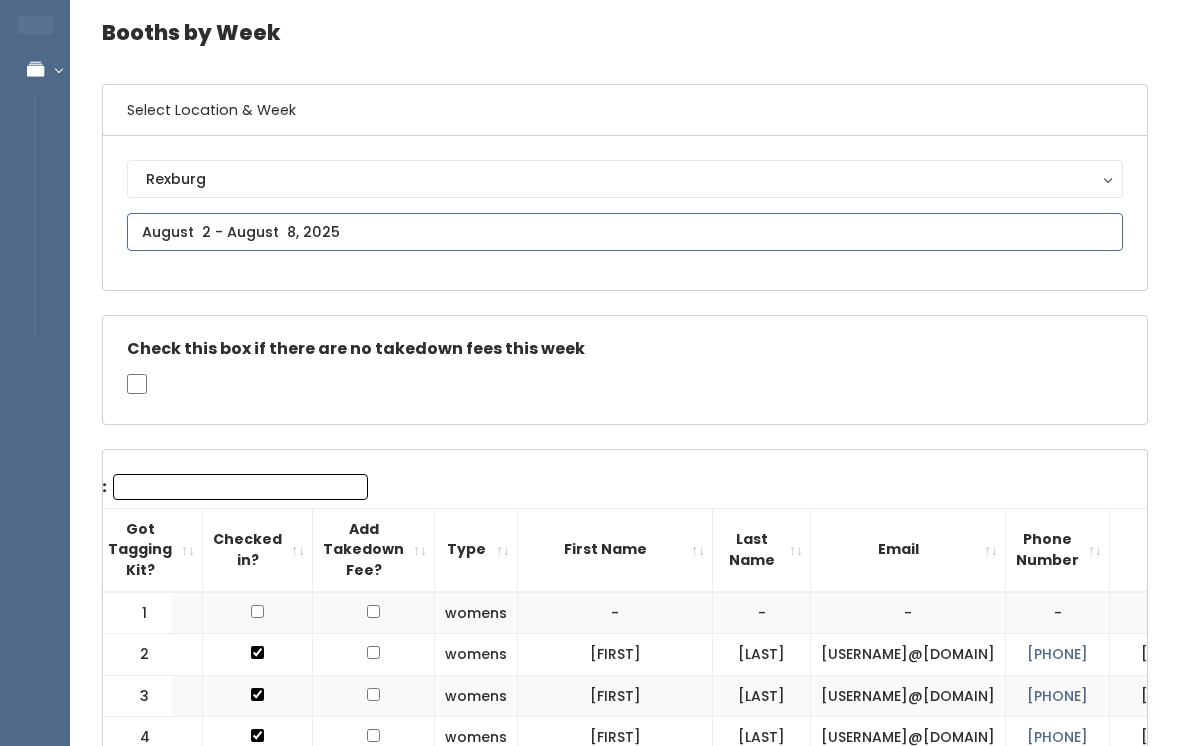 click at bounding box center (625, 233) 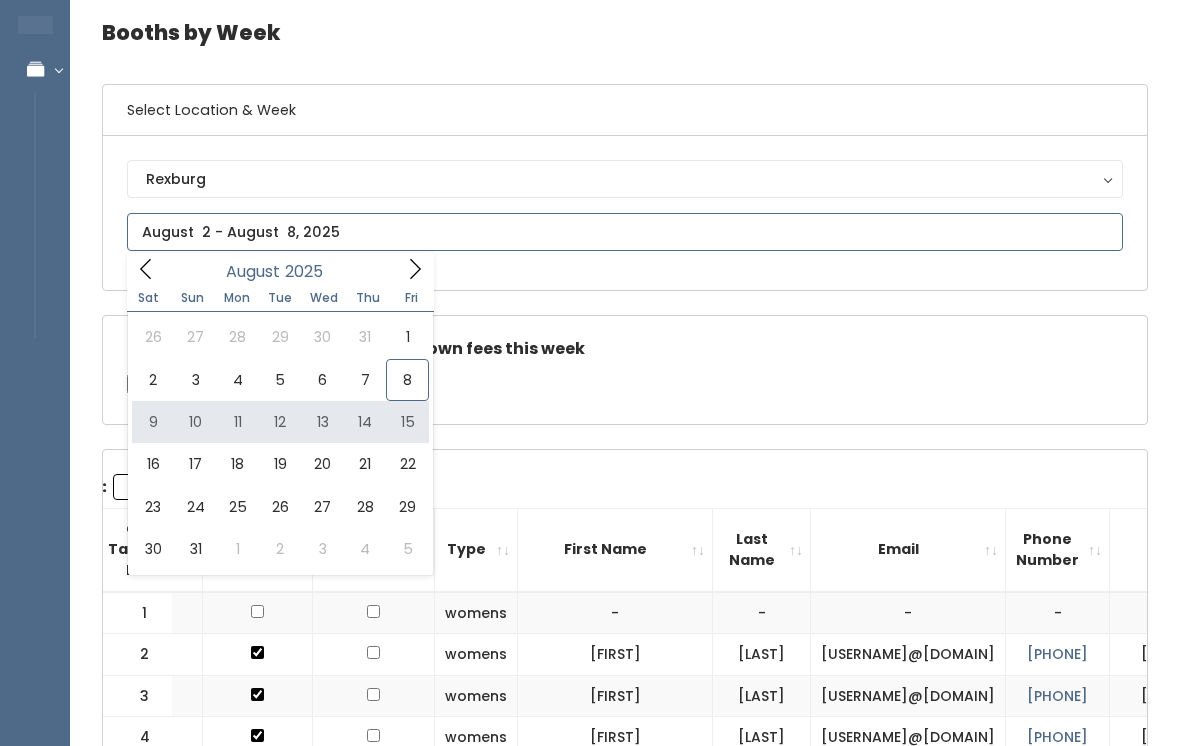type on "August 9 to August 15" 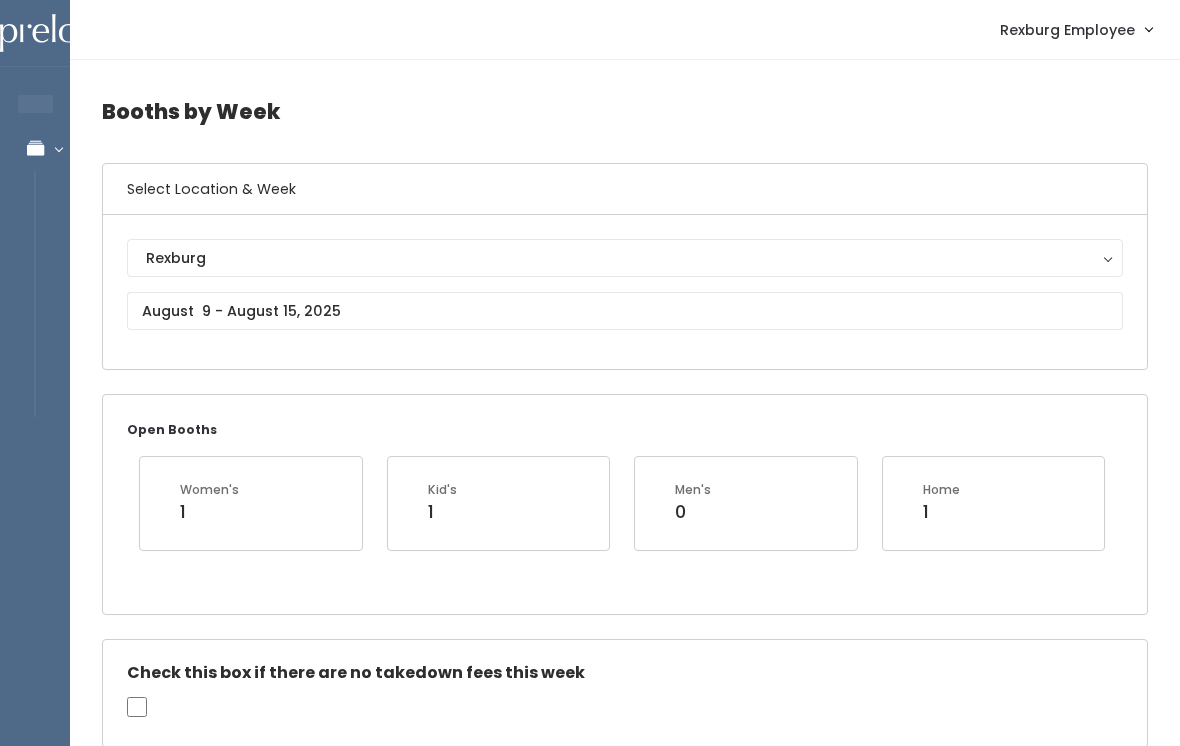 scroll, scrollTop: 0, scrollLeft: 0, axis: both 